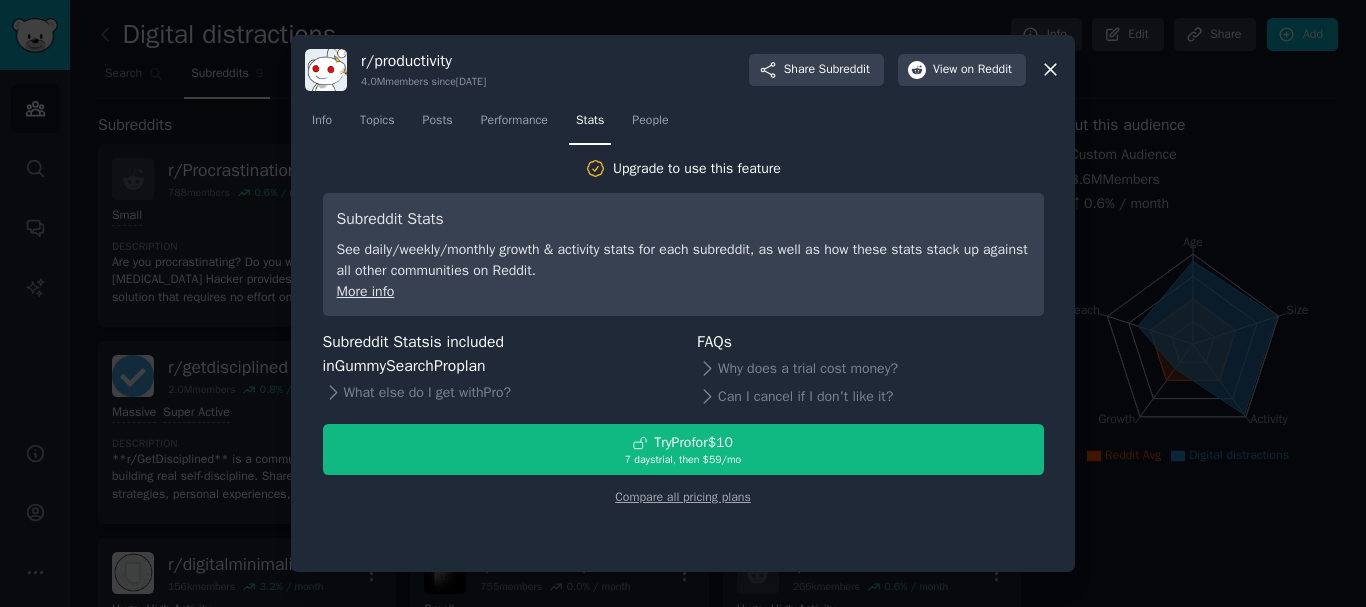 scroll, scrollTop: 0, scrollLeft: 0, axis: both 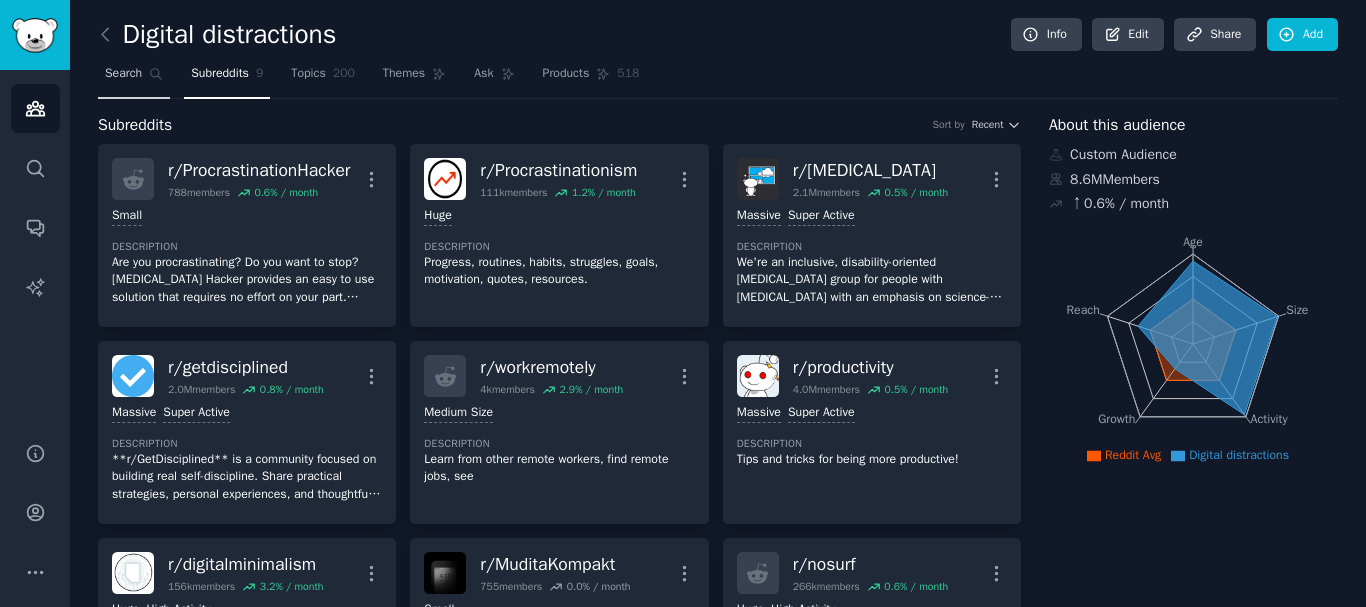 click 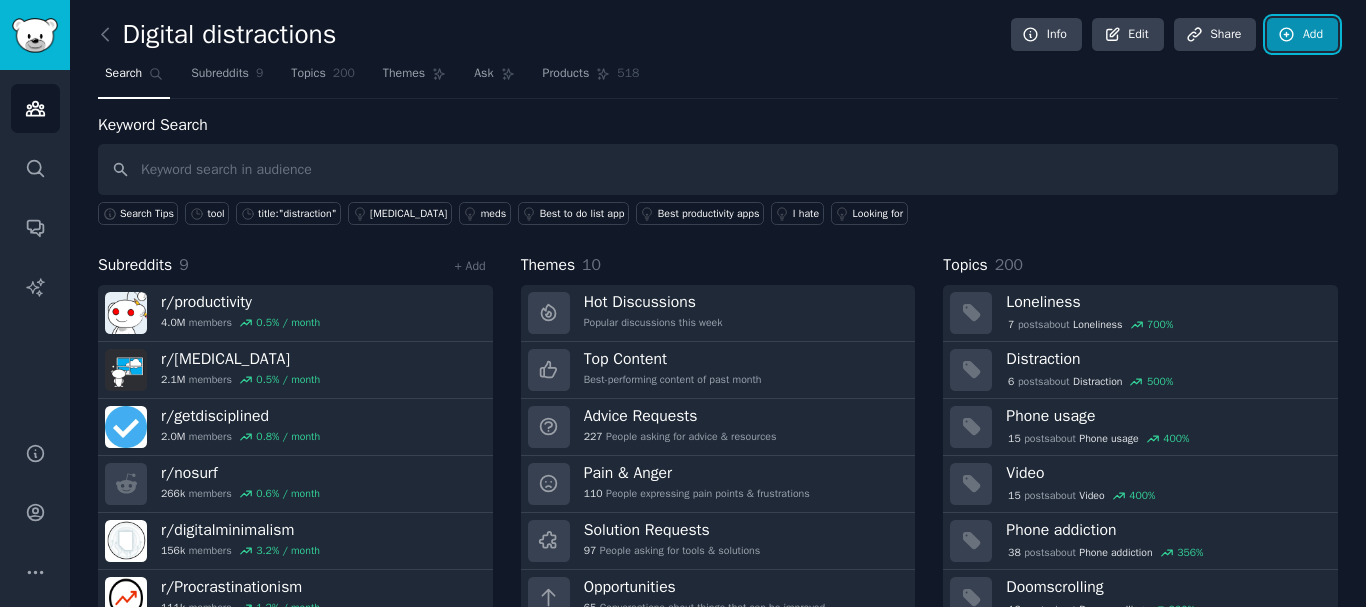 click 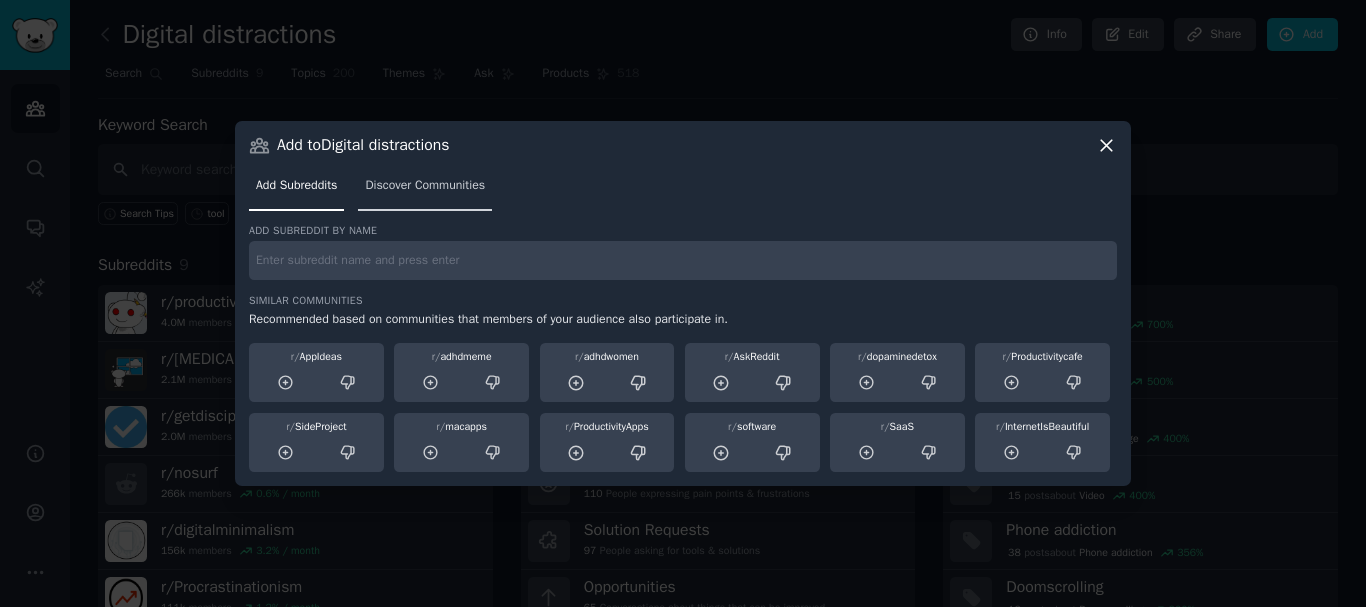 click on "Discover Communities" at bounding box center (425, 190) 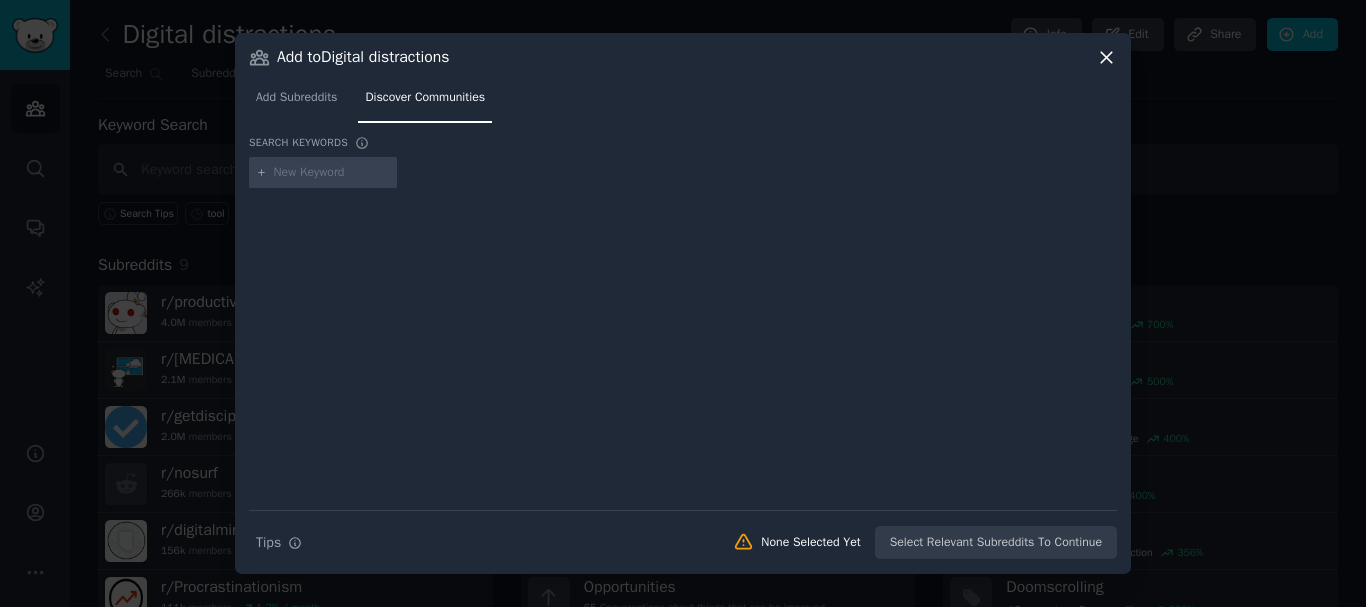 click at bounding box center [332, 173] 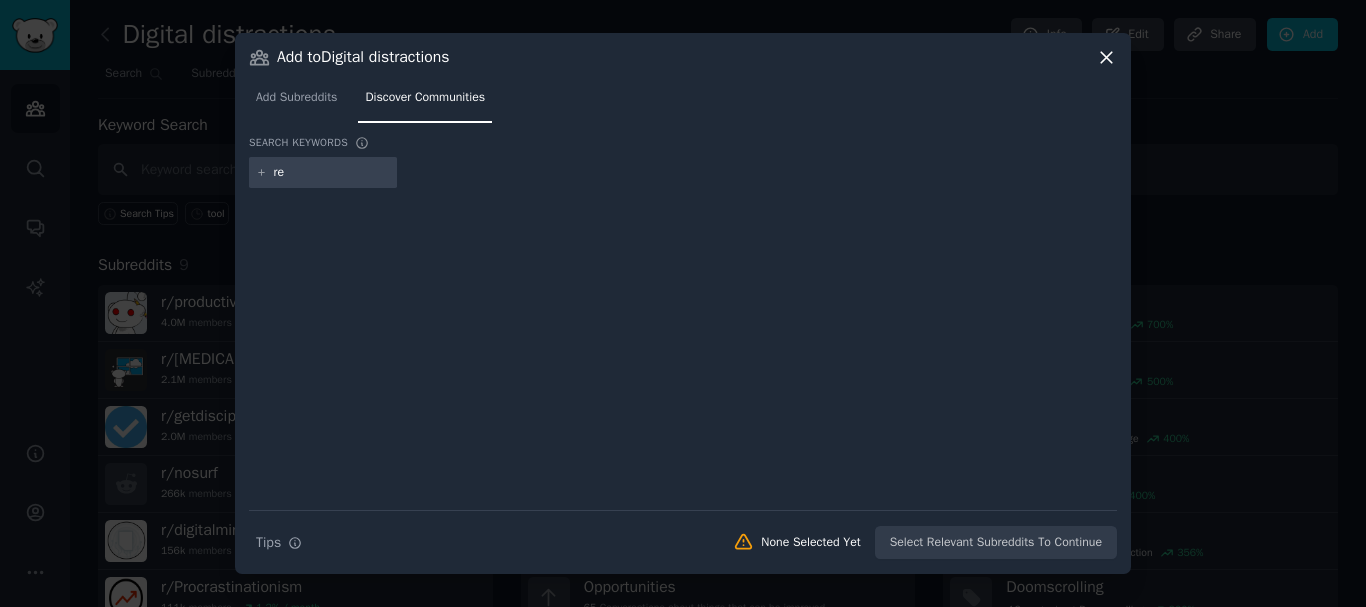 type on "r" 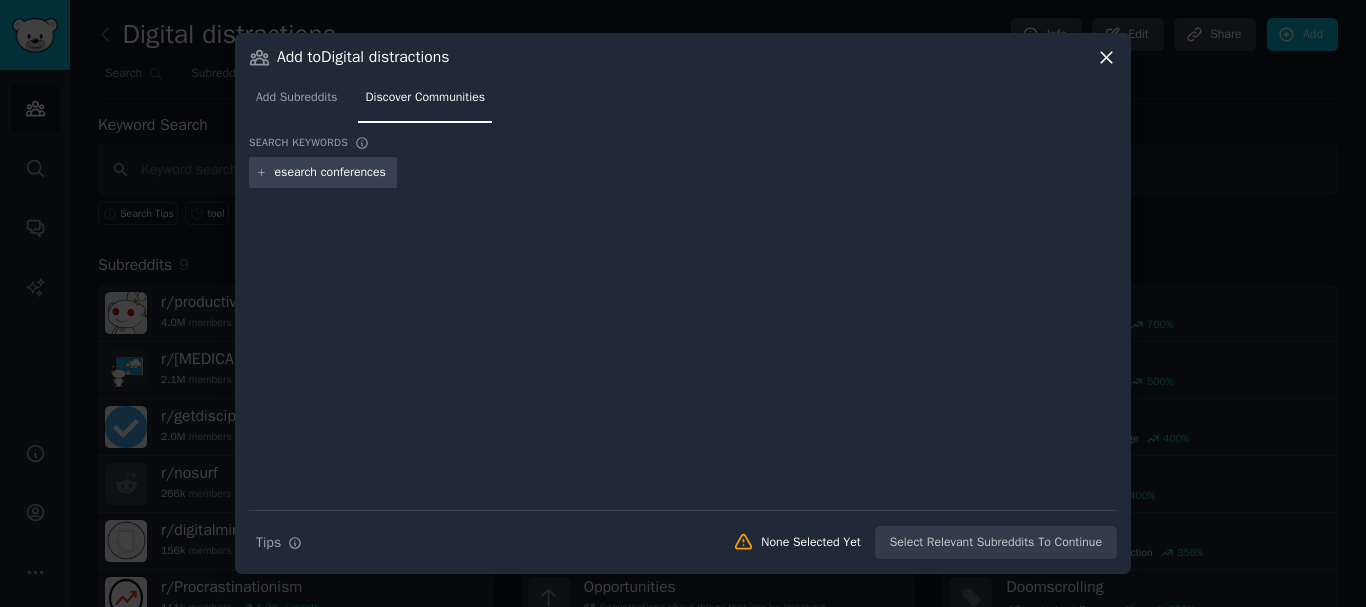 type on "research conferences europe" 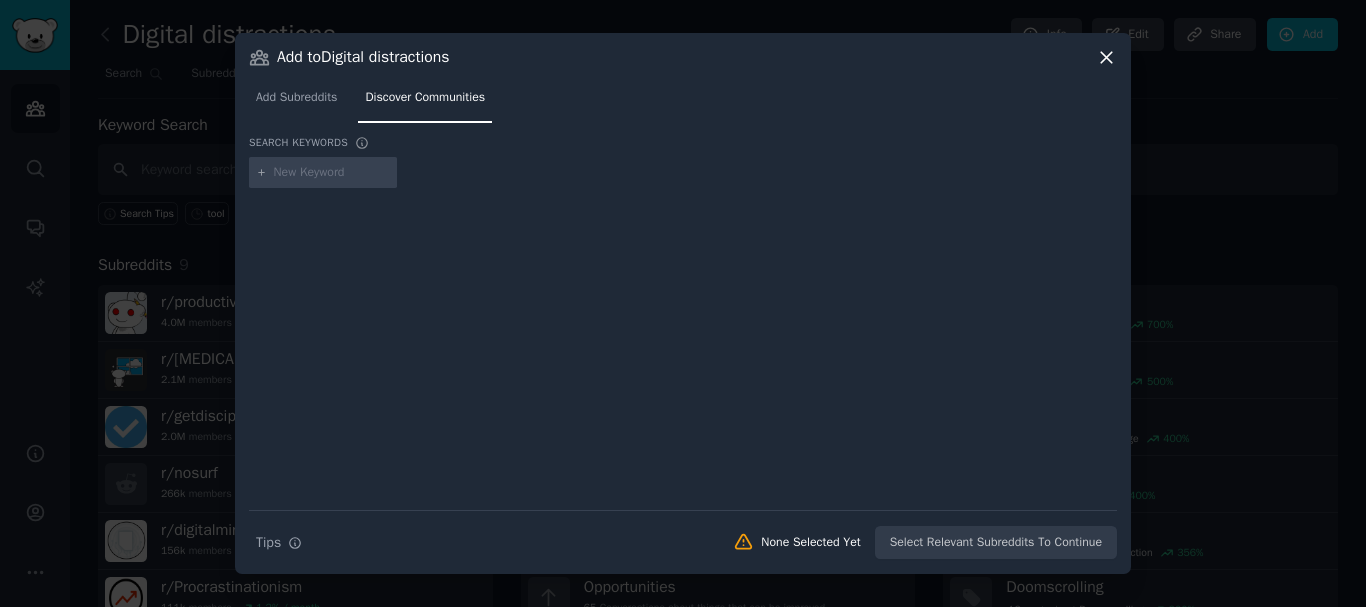 scroll, scrollTop: 0, scrollLeft: 0, axis: both 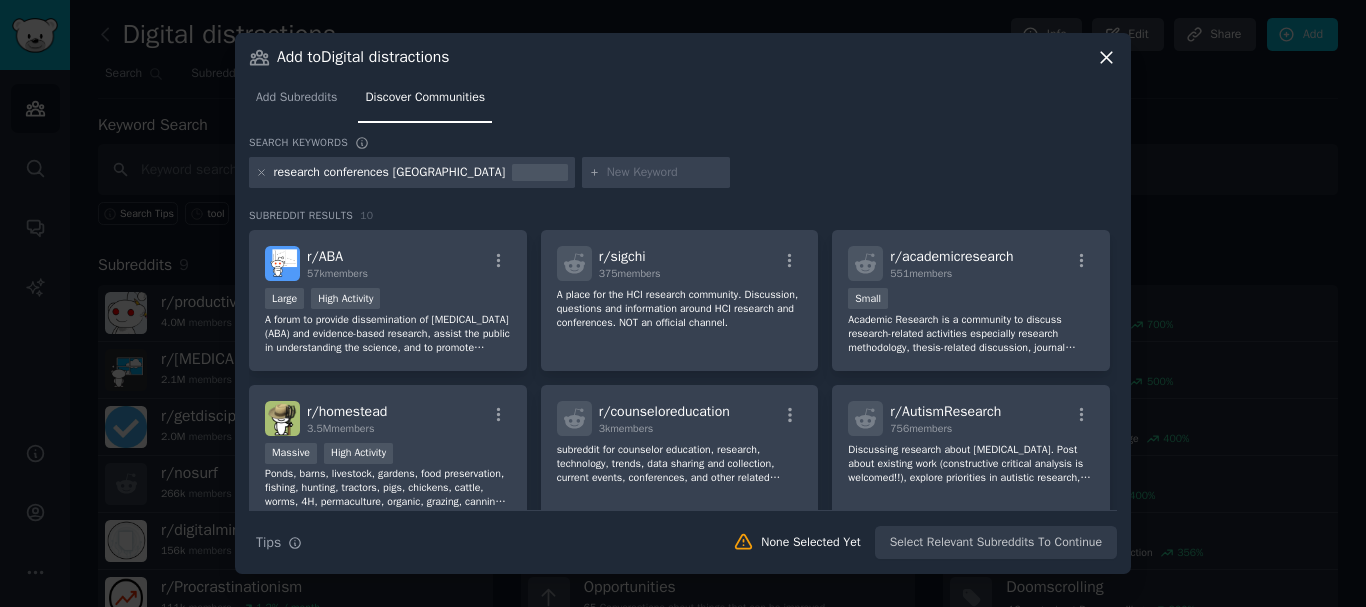 click at bounding box center (656, 173) 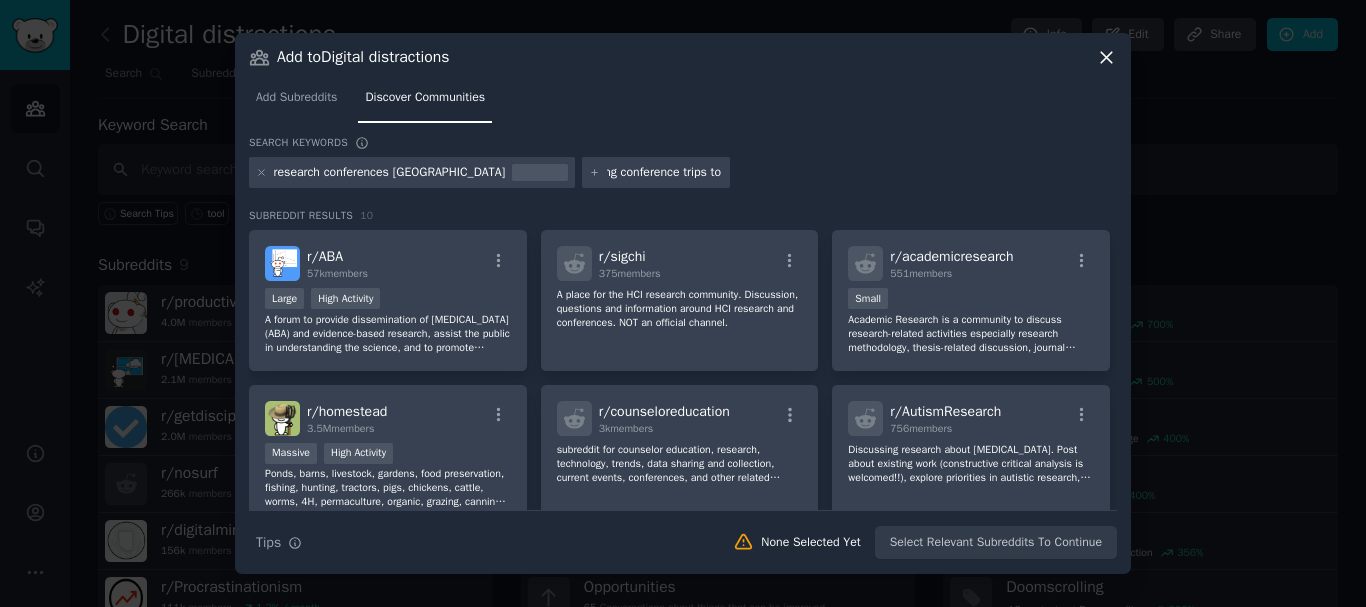 scroll, scrollTop: 0, scrollLeft: 40, axis: horizontal 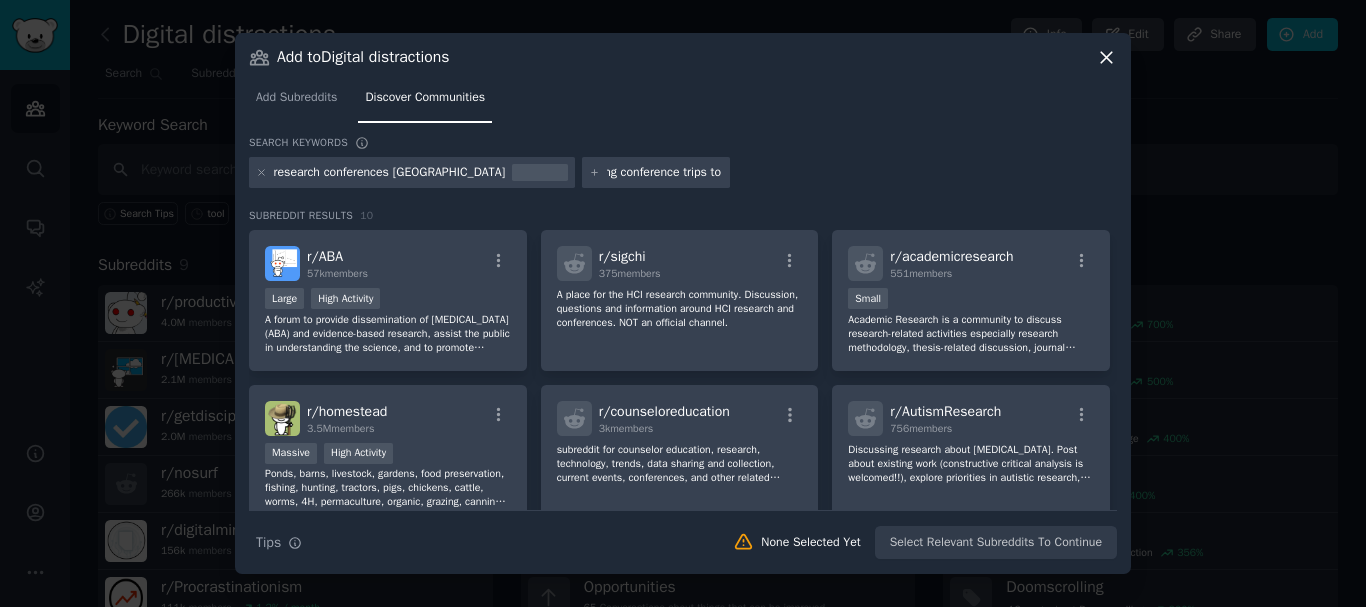 type on "funding conference trips to europe" 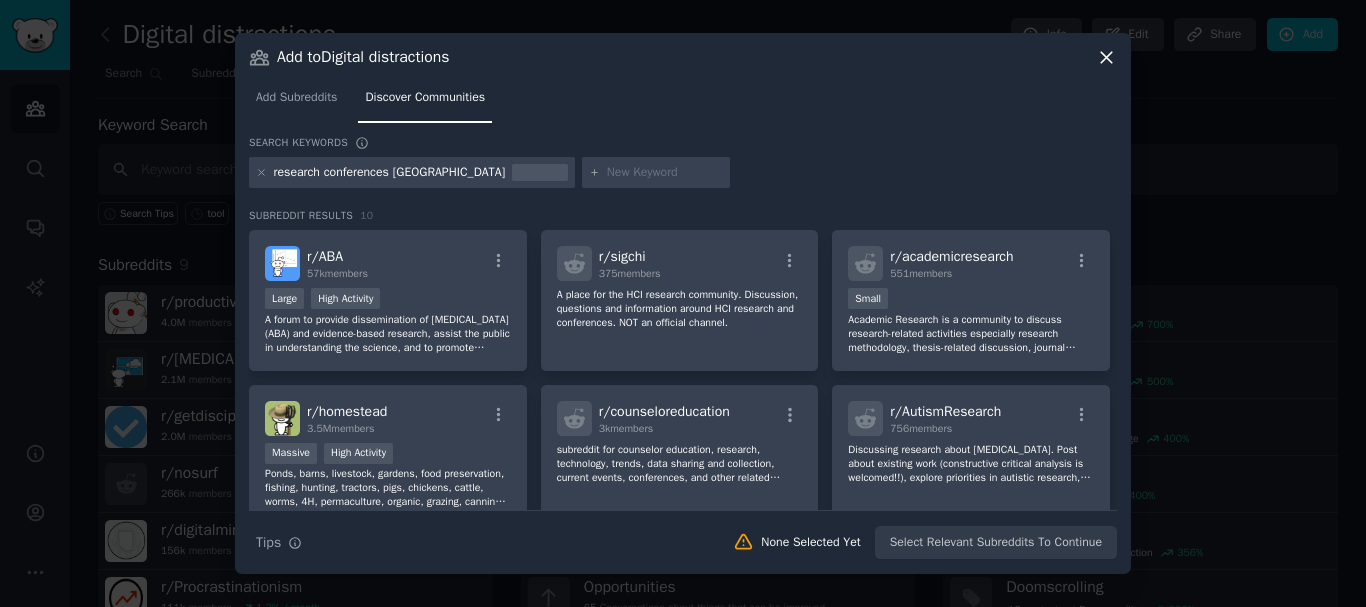 scroll, scrollTop: 0, scrollLeft: 0, axis: both 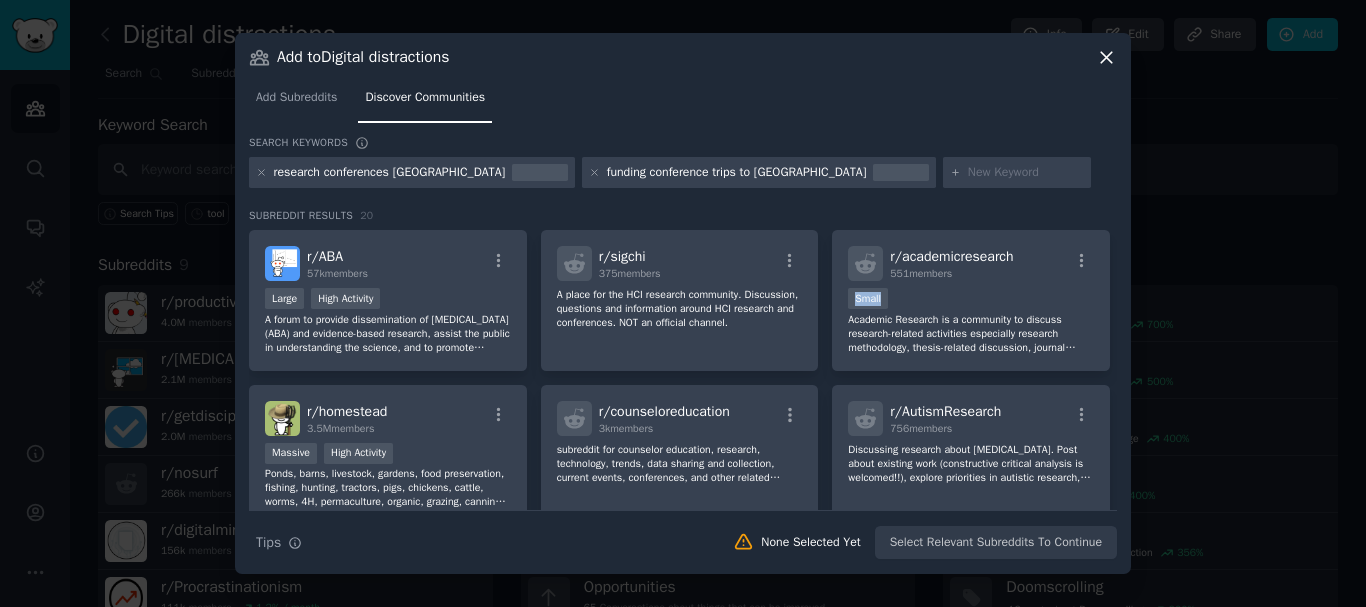 click on "r/ ABA 57k  members Large High Activity A forum to provide dissemination of applied behavior analysis (ABA) and evidence-based research, assist the public in understanding the science, and to promote conversation between BCBAs, aspiring BCBAs, BCaBAs, RBTs, and others who are interested. r/ sigchi 375  members A place for the HCI research community. Discussion, questions and information around HCI research and conferences. NOT an official channel. r/ academicresearch 551  members Small Academic Research is a community to discuss research-related activities especially research methodology, thesis-related discussion, journal searching & discussion and academic conferences. r/ homestead 3.5M  members Massive High Activity r/ counseloreducation 3k  members subreddit for counselor education, research, technology, trends, data sharing and collection, current events, conferences, and other related information for professional counselors. r/ AutismResearch 756  members r/ Gifted 55k  members Large High Activity r/ r/" at bounding box center [683, 520] 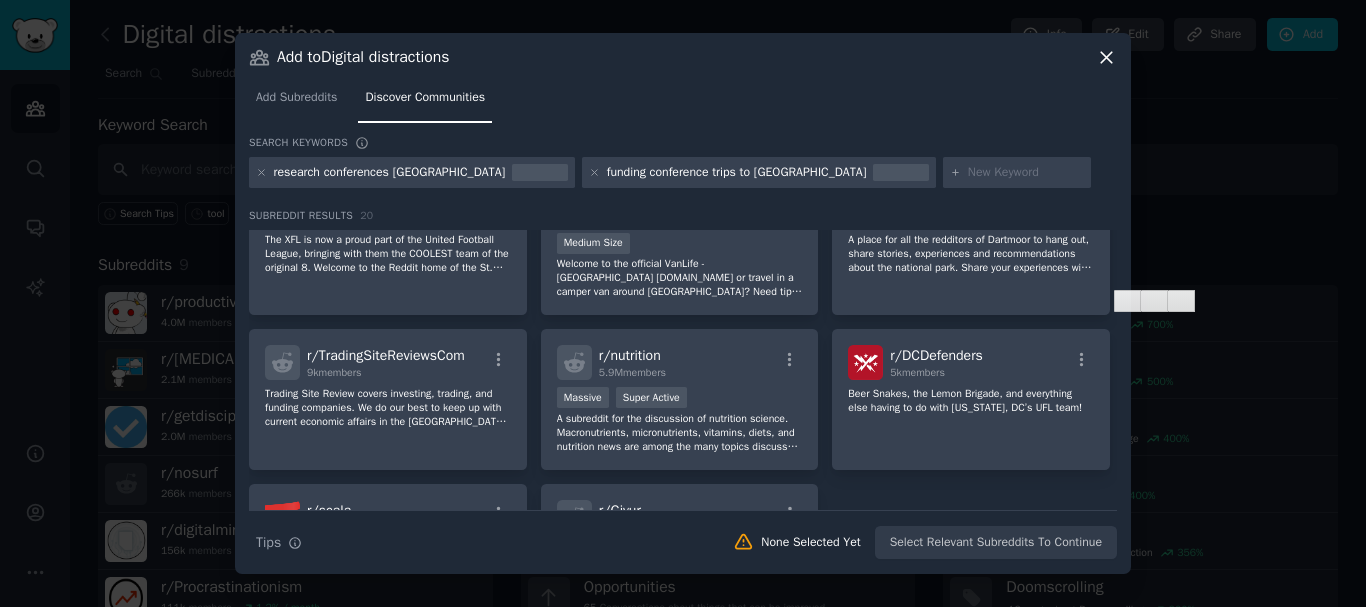scroll, scrollTop: 0, scrollLeft: 0, axis: both 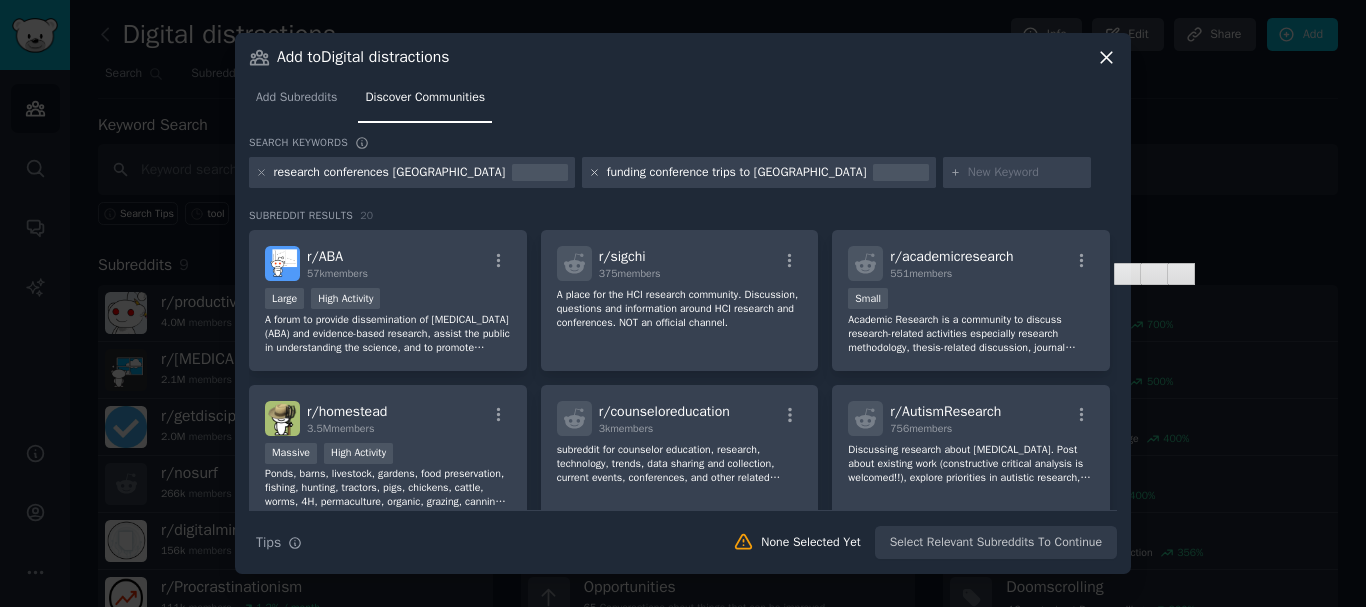click 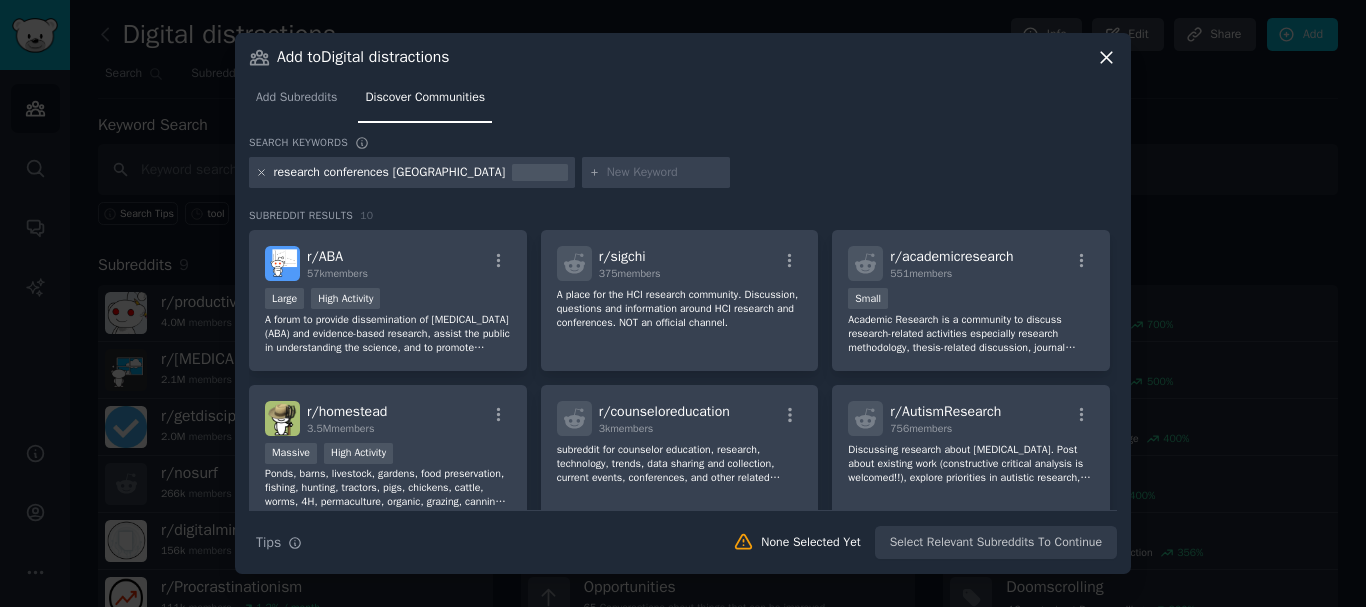 click 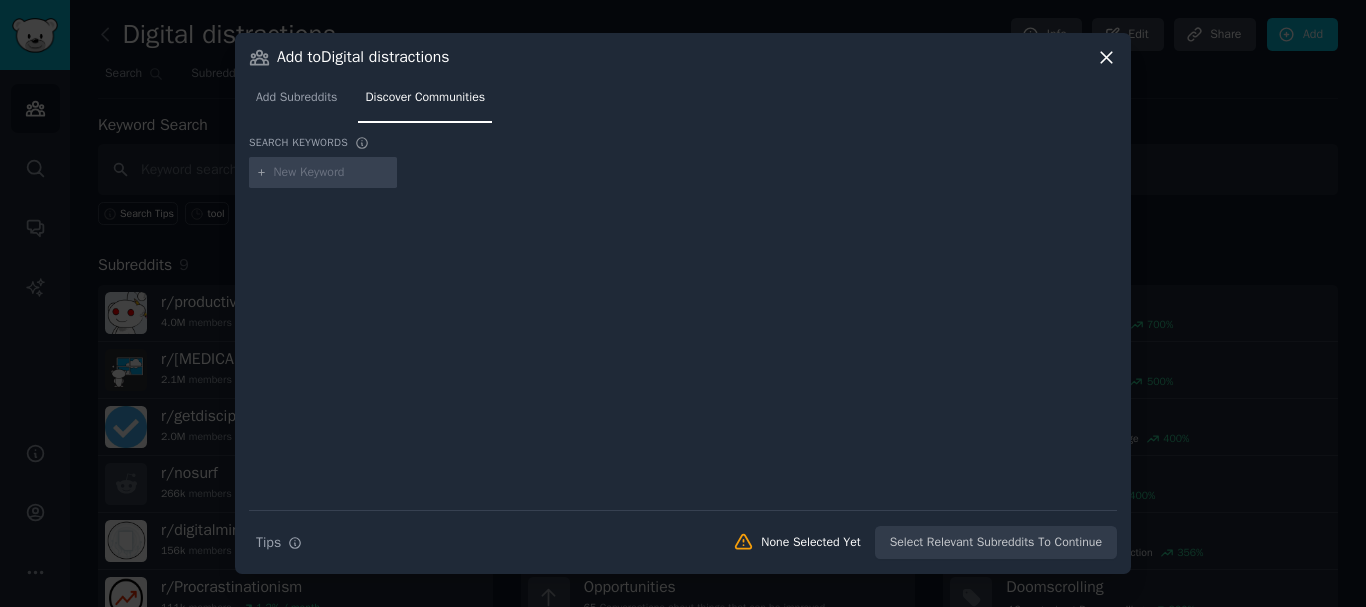 click at bounding box center (332, 173) 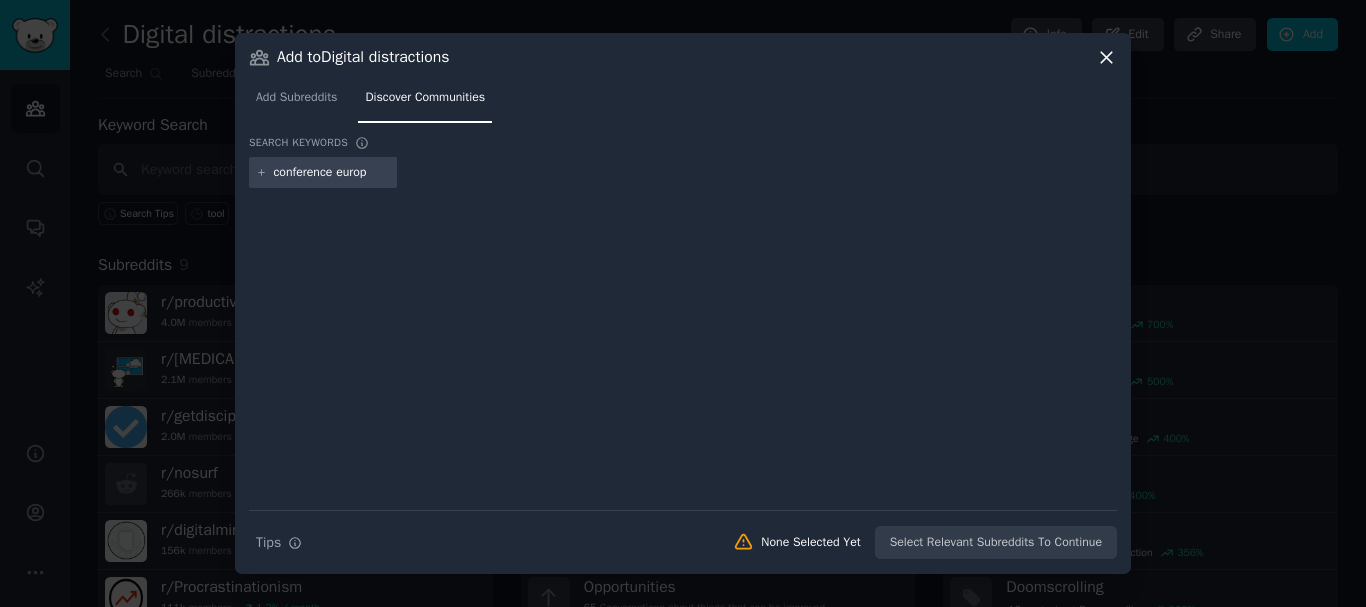 type on "conference europe" 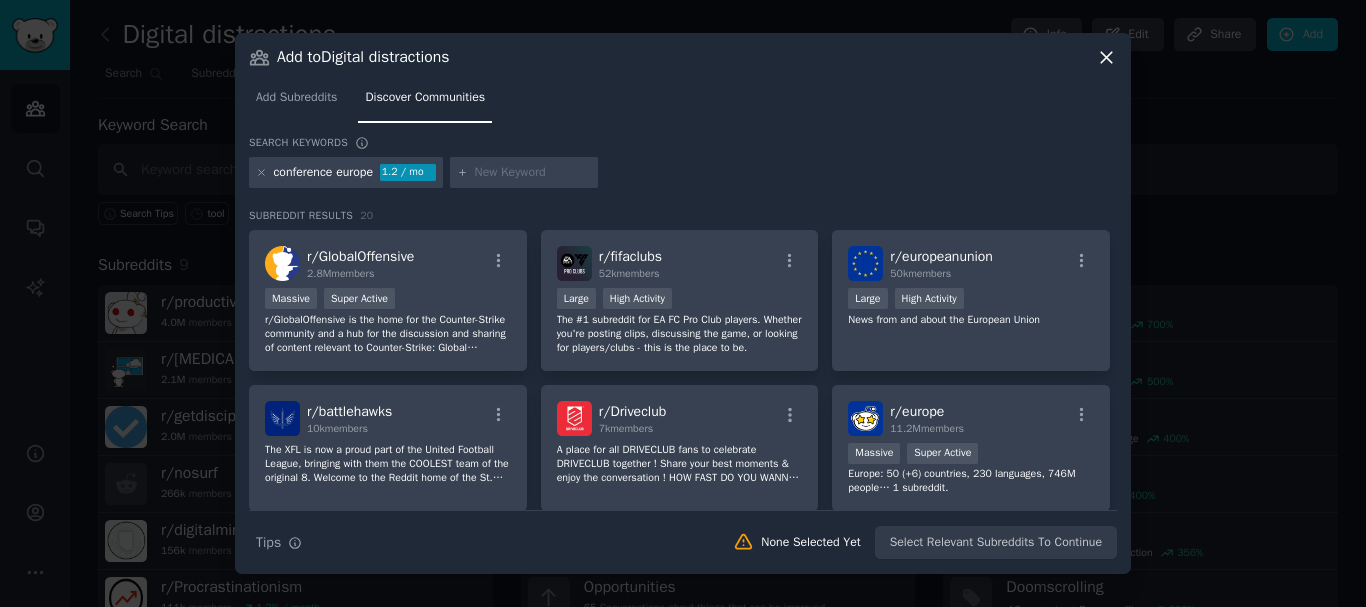 click on "Add to  Digital distractions Add Subreddits Discover Communities Search keywords Try a 2-4 keywords your audience might mention conference europe 1.2 / mo Subreddit Results 20 r/ GlobalOffensive 2.8M  members Massive Super Active r/GlobalOffensive is the home for the Counter-Strike community and a hub for the discussion and sharing of content relevant to Counter-Strike: Global Offensive (CS:GO), and Counter-Strike 2 (CS2).
Counter-Strike enjoys a thriving esports scene and dedicated competitive playerbase, as well as a robust creative community. This is the largest and most active CS sub on Reddit. r/ fifaclubs 52k  members 10,000 - 100,000 members Large High Activity The #1 subreddit for EA FC Pro Club players. Whether you're posting clips, discussing the game, or looking for players/clubs - this is the place to be. r/ europeanunion 50k  members Large High Activity News from and about the European Union r/ battlehawks 10k  members r/ Driveclub 7k  members r/ europe 11.2M  members Massive Super Active r/ 28k" at bounding box center (683, 303) 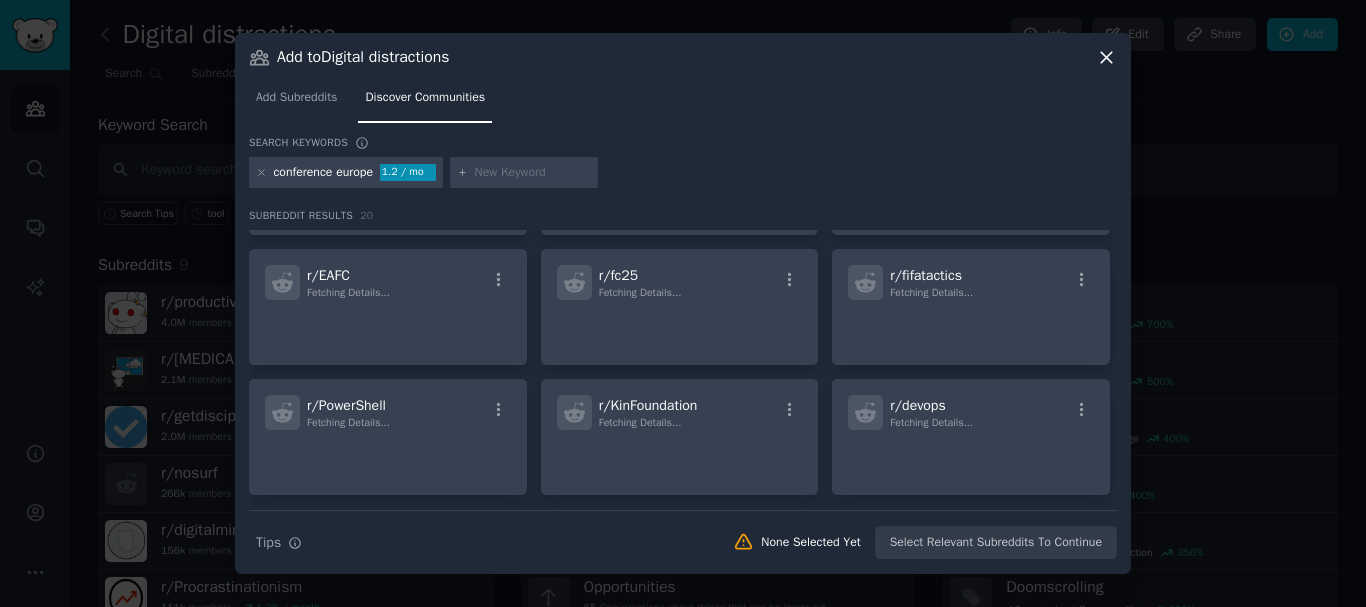 scroll, scrollTop: 0, scrollLeft: 0, axis: both 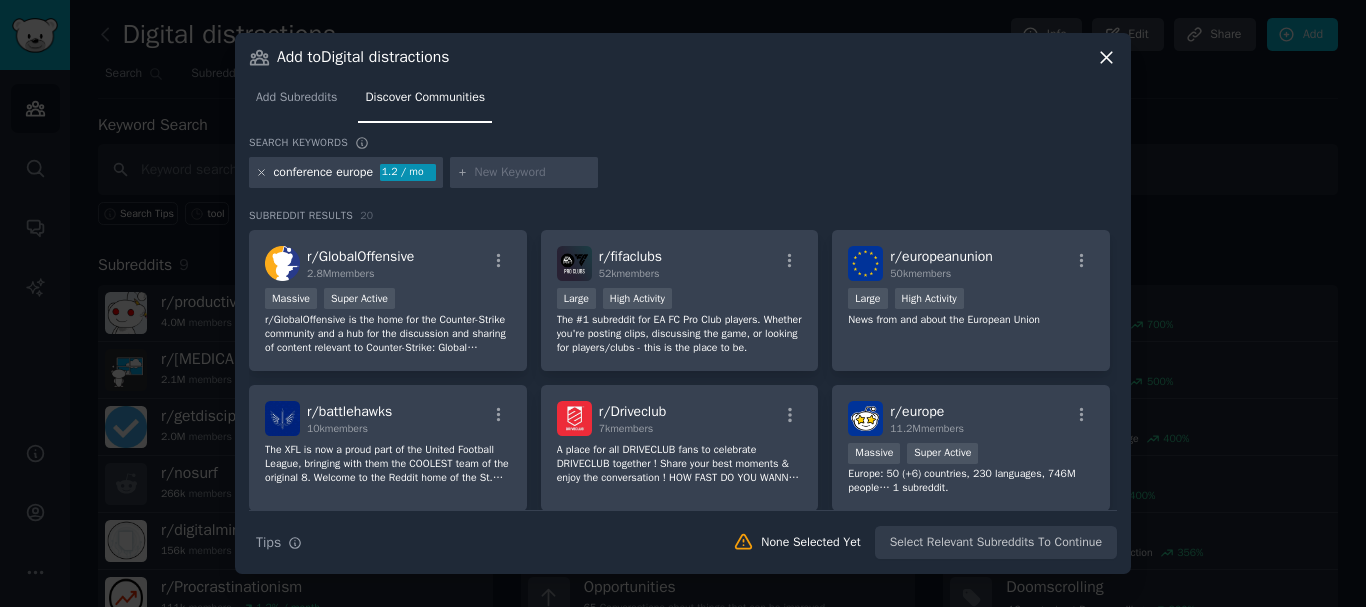 click 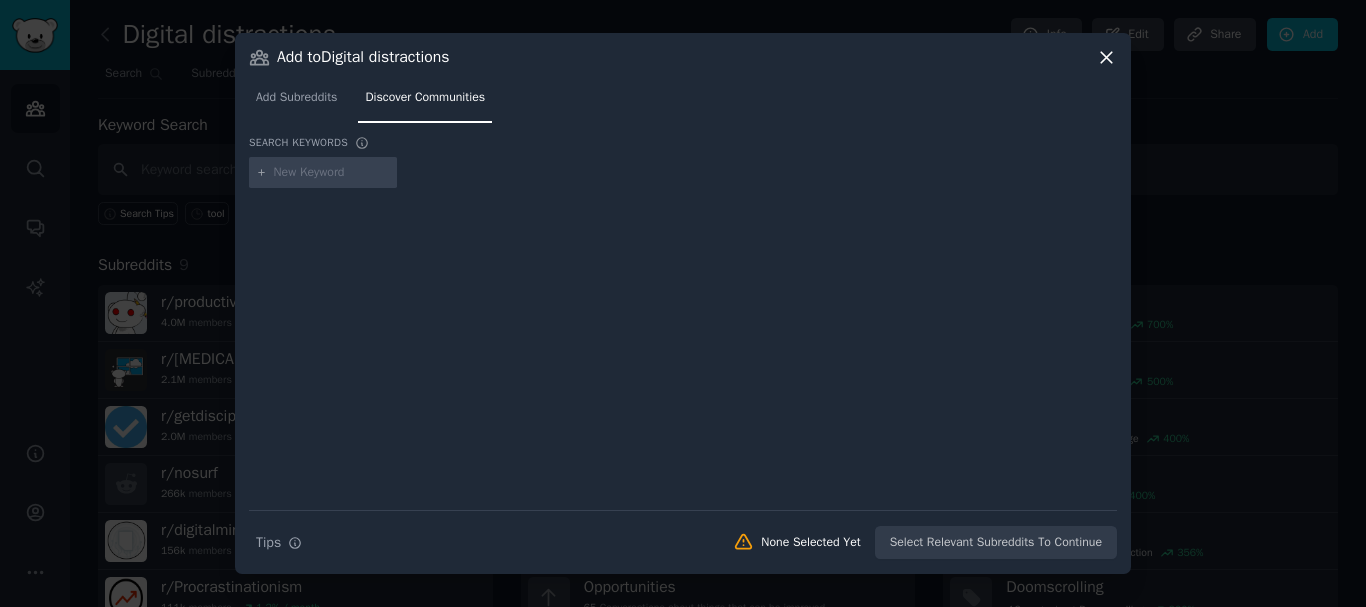 click at bounding box center [332, 173] 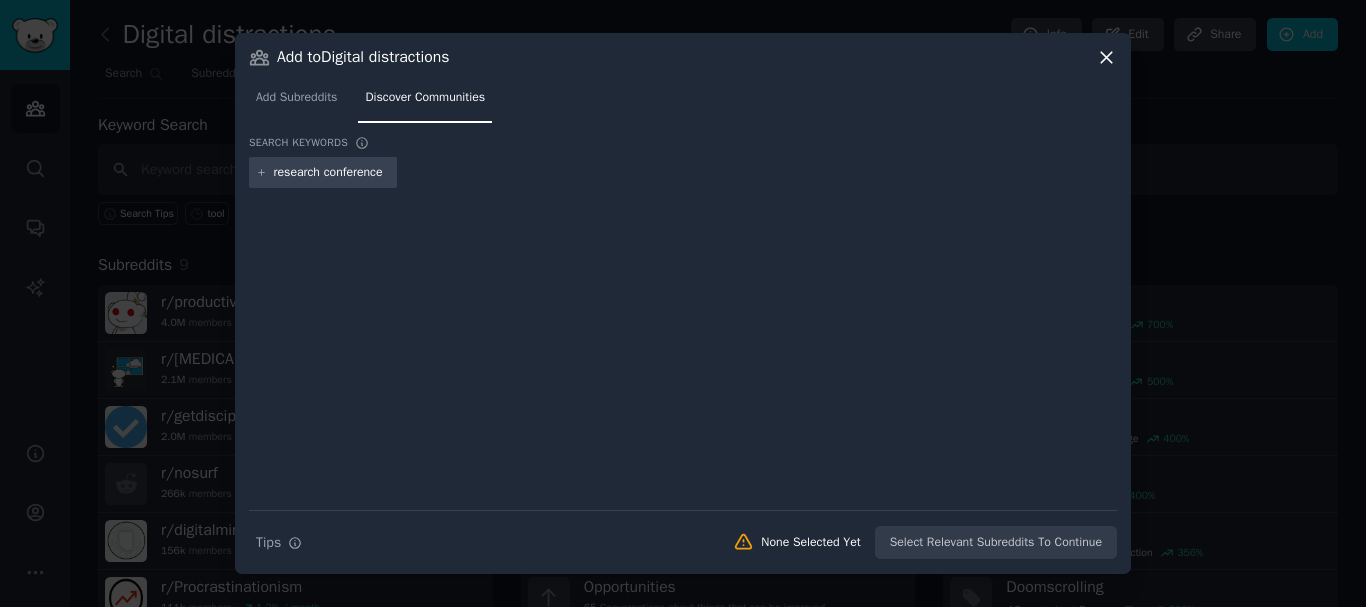 type on "research conferences" 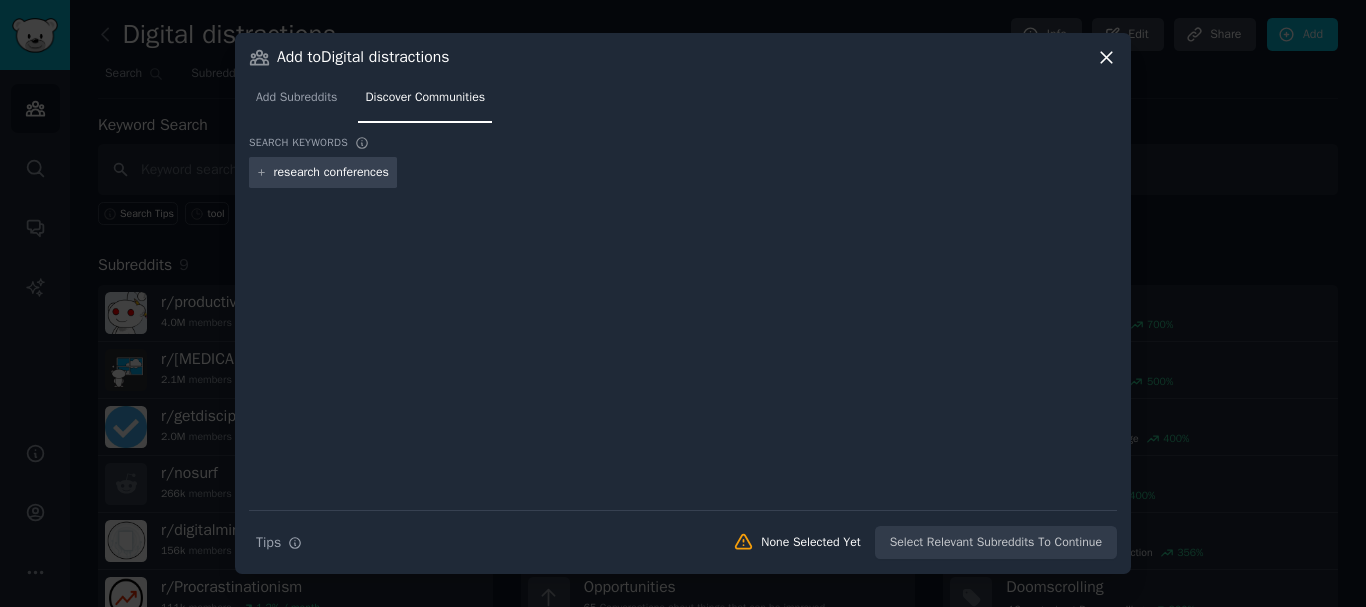 type 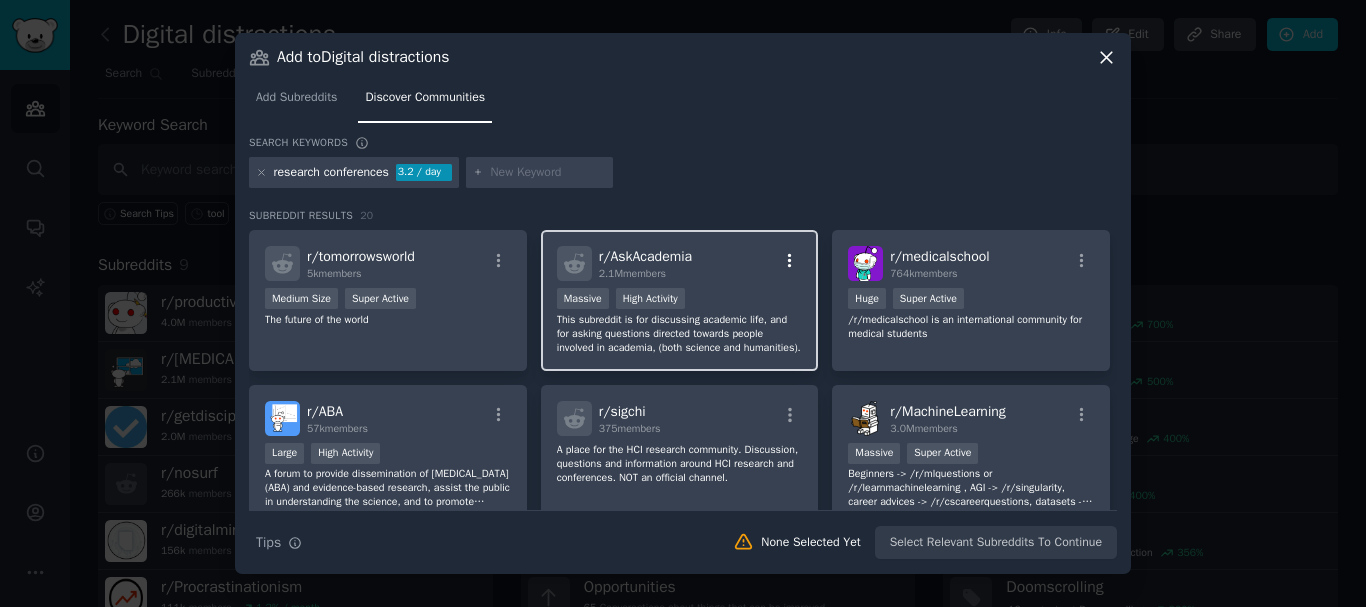 click 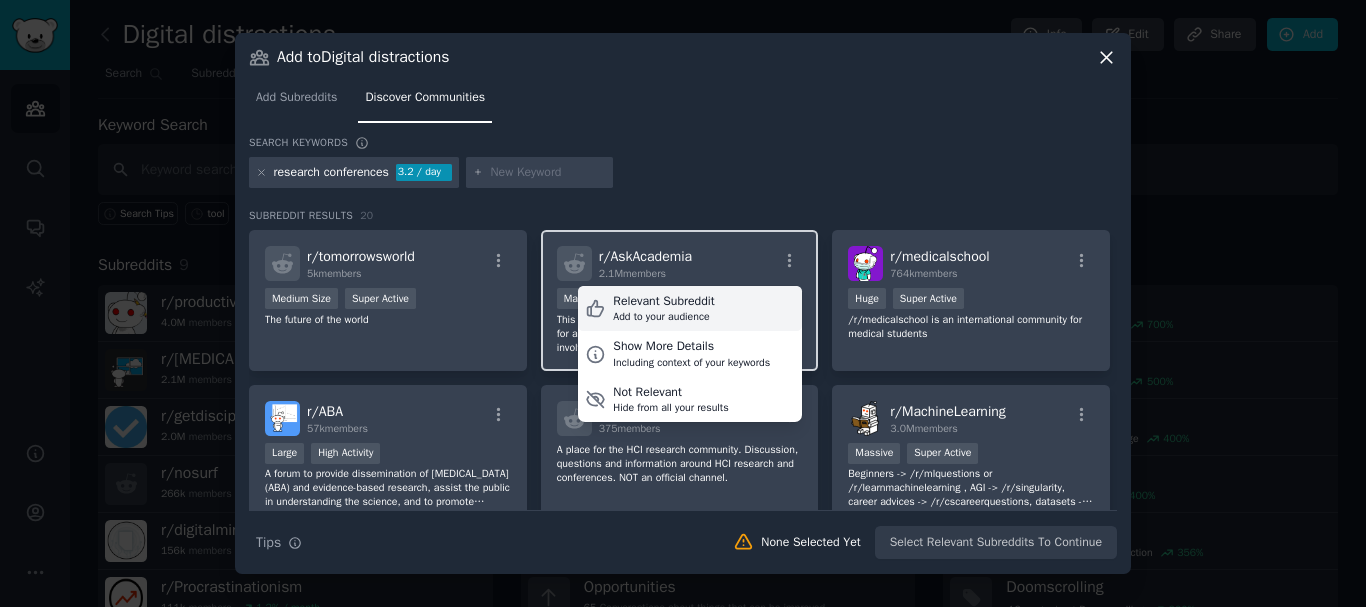 click on "Relevant Subreddit Add to your audience" at bounding box center (690, 309) 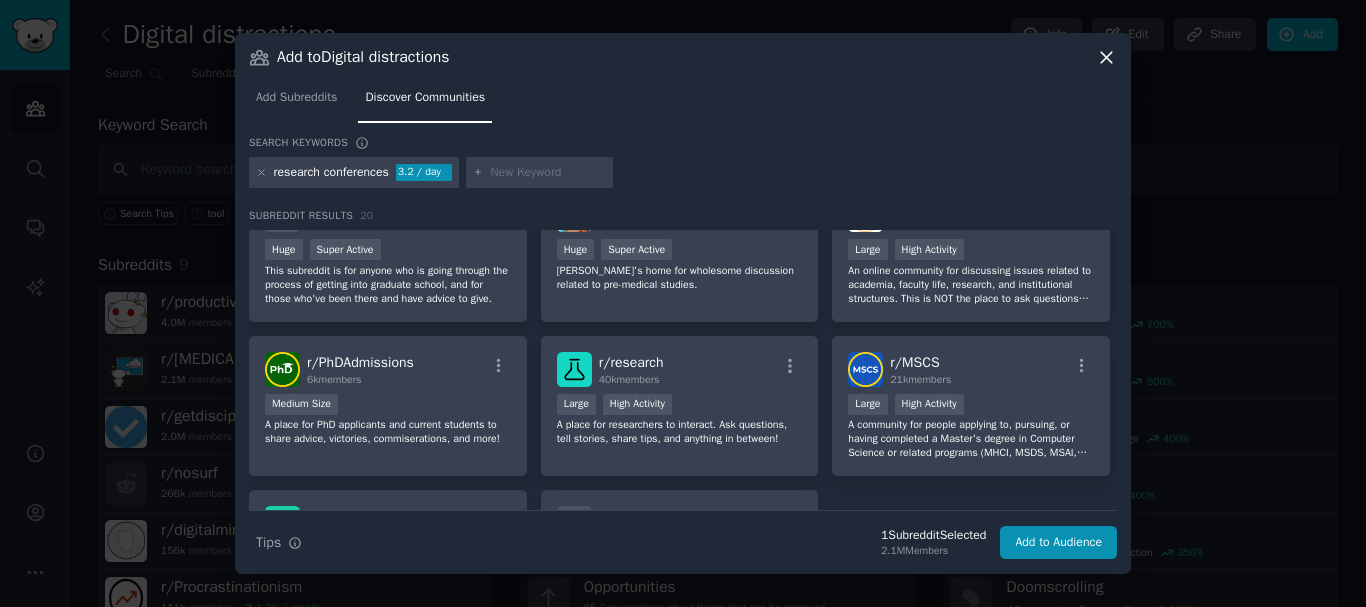 scroll, scrollTop: 671, scrollLeft: 0, axis: vertical 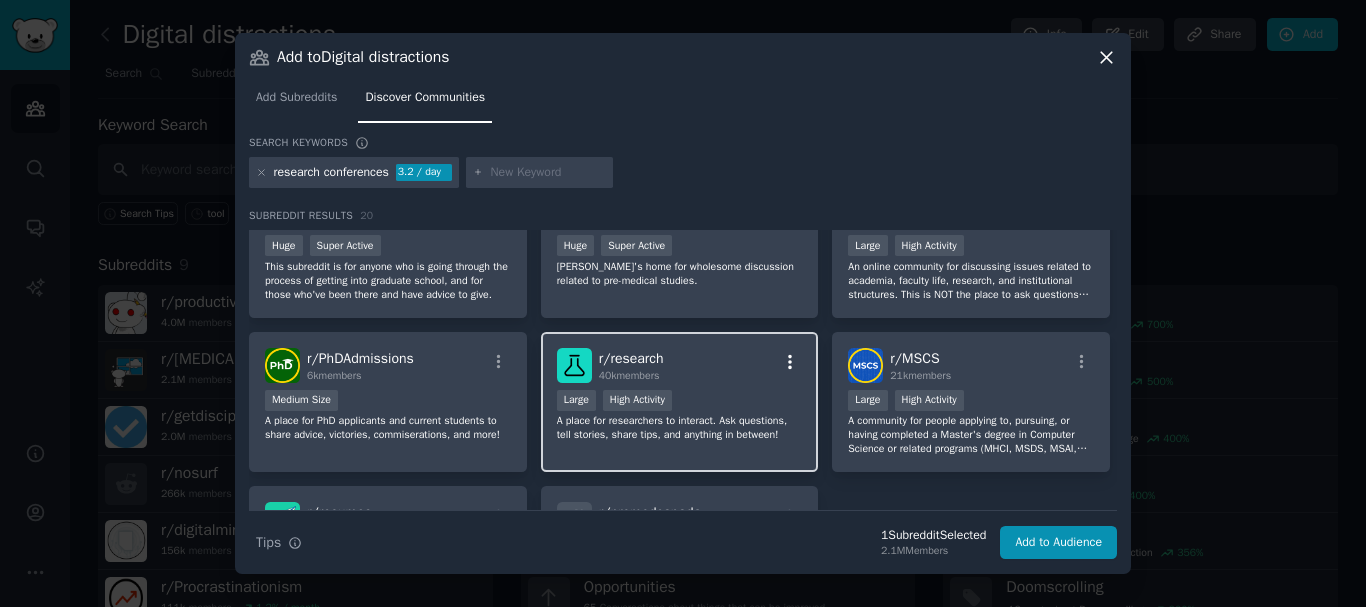 click 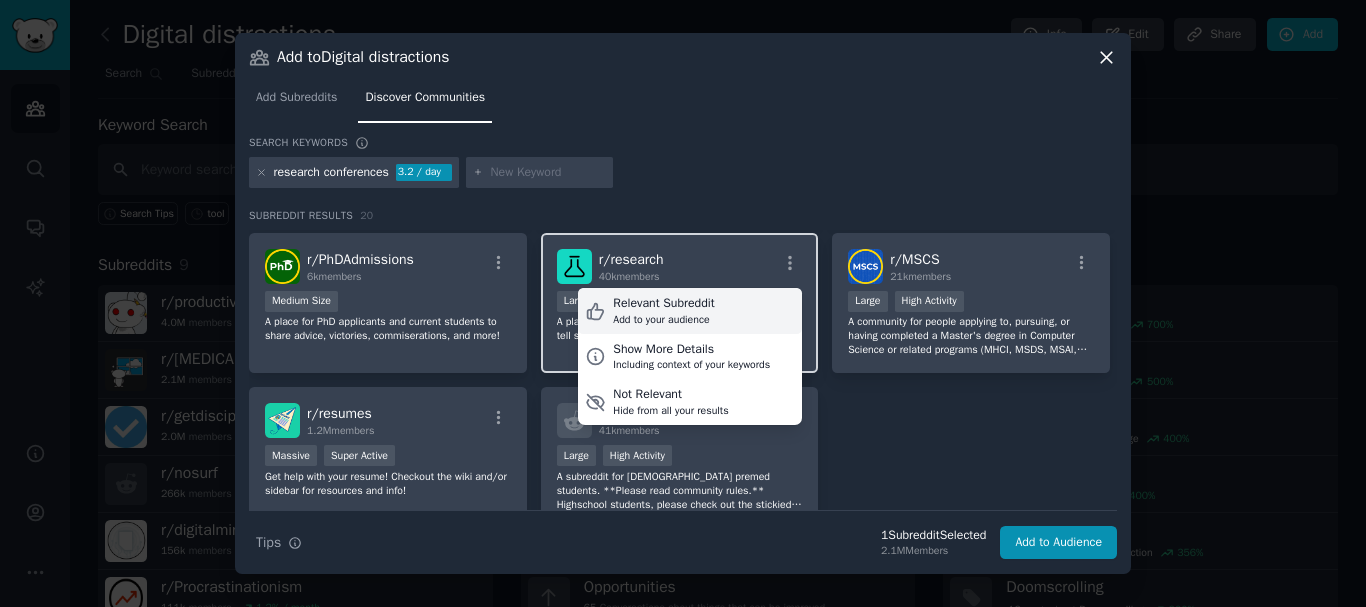 scroll, scrollTop: 771, scrollLeft: 0, axis: vertical 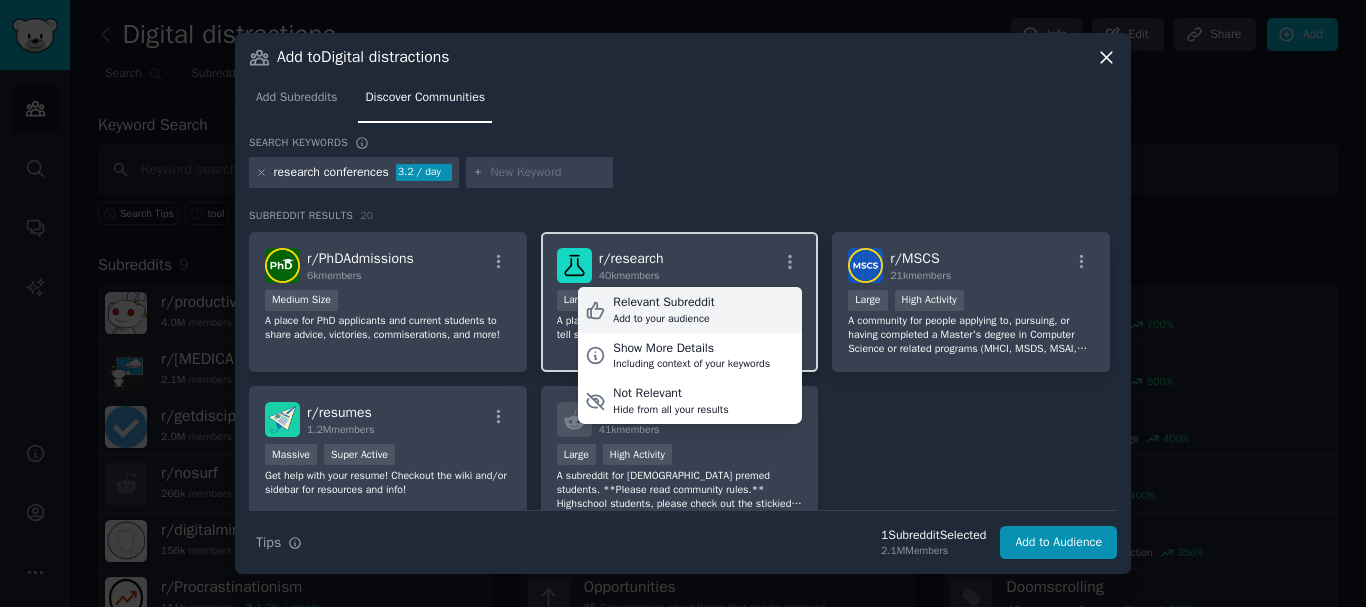 click on "Relevant Subreddit Add to your audience" at bounding box center [690, 310] 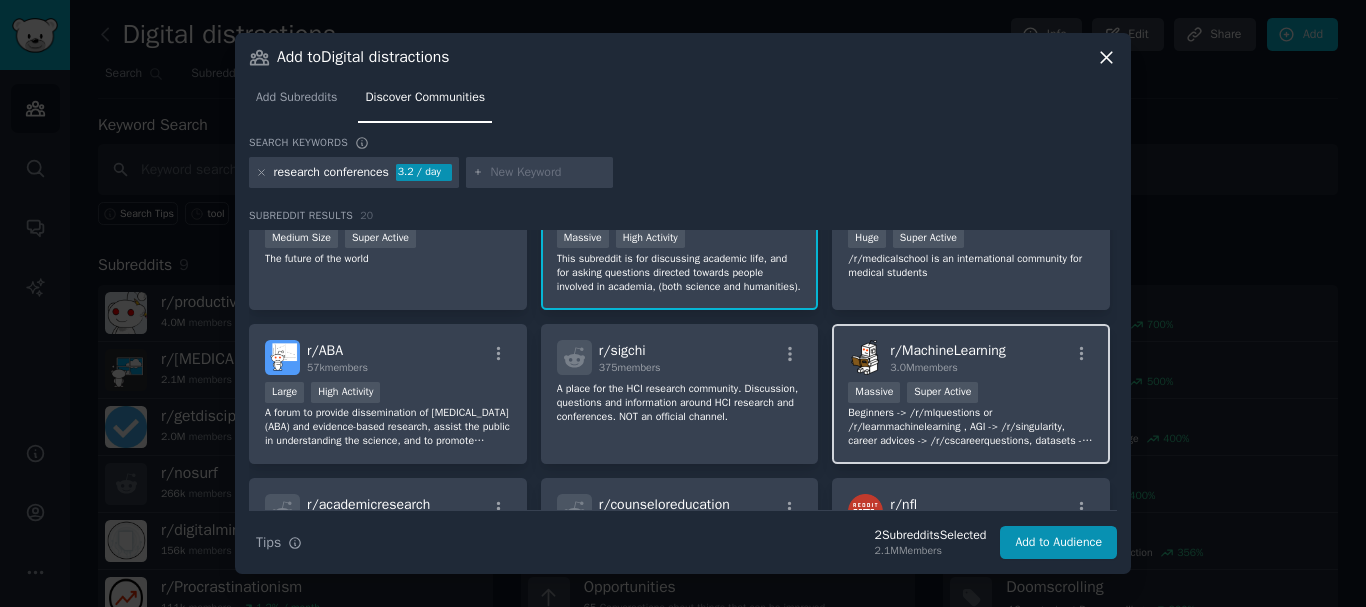 scroll, scrollTop: 53, scrollLeft: 0, axis: vertical 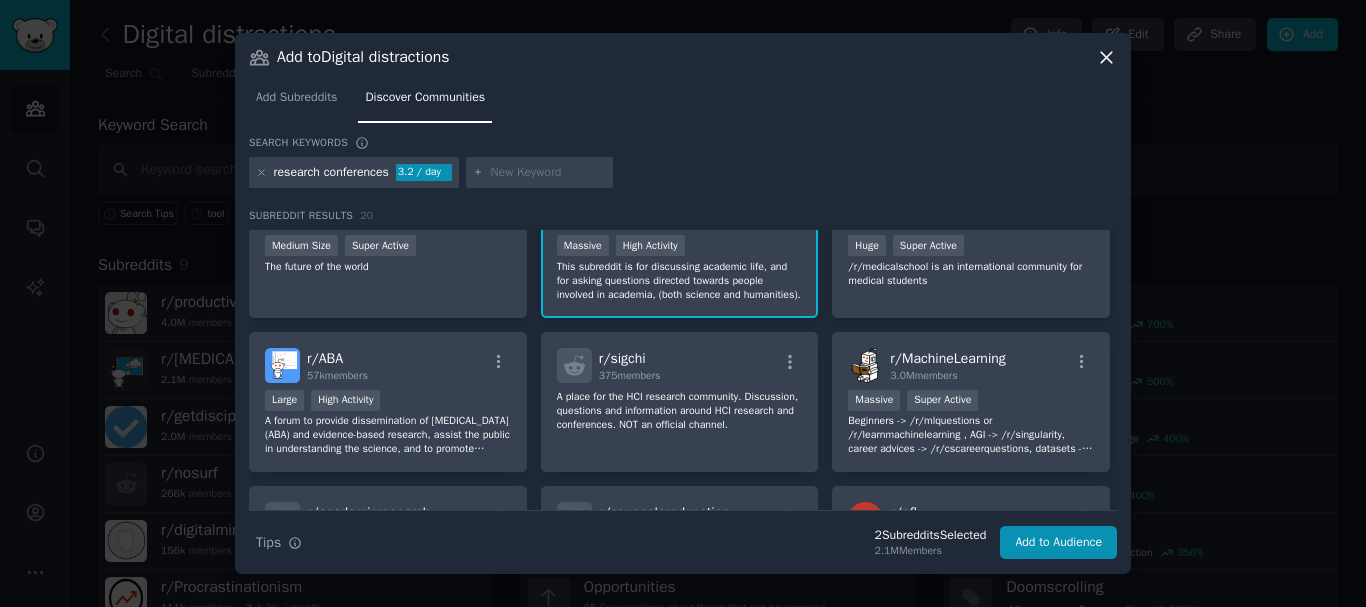 click at bounding box center [548, 173] 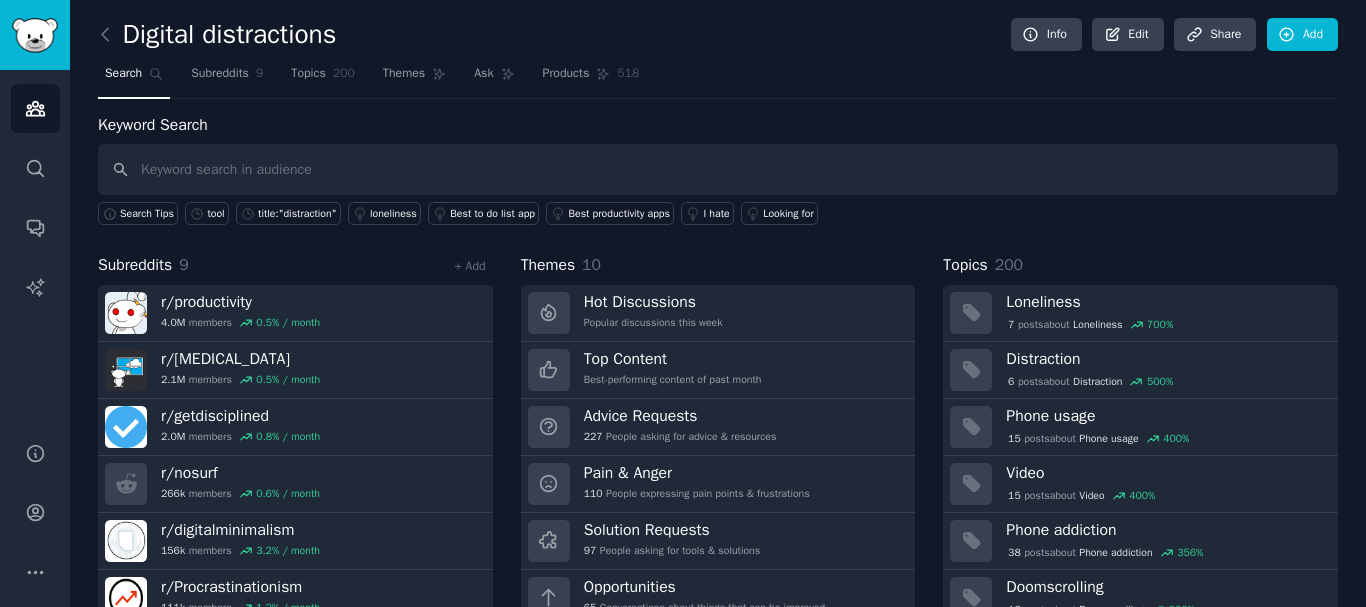 click on "Digital distractions" at bounding box center (217, 35) 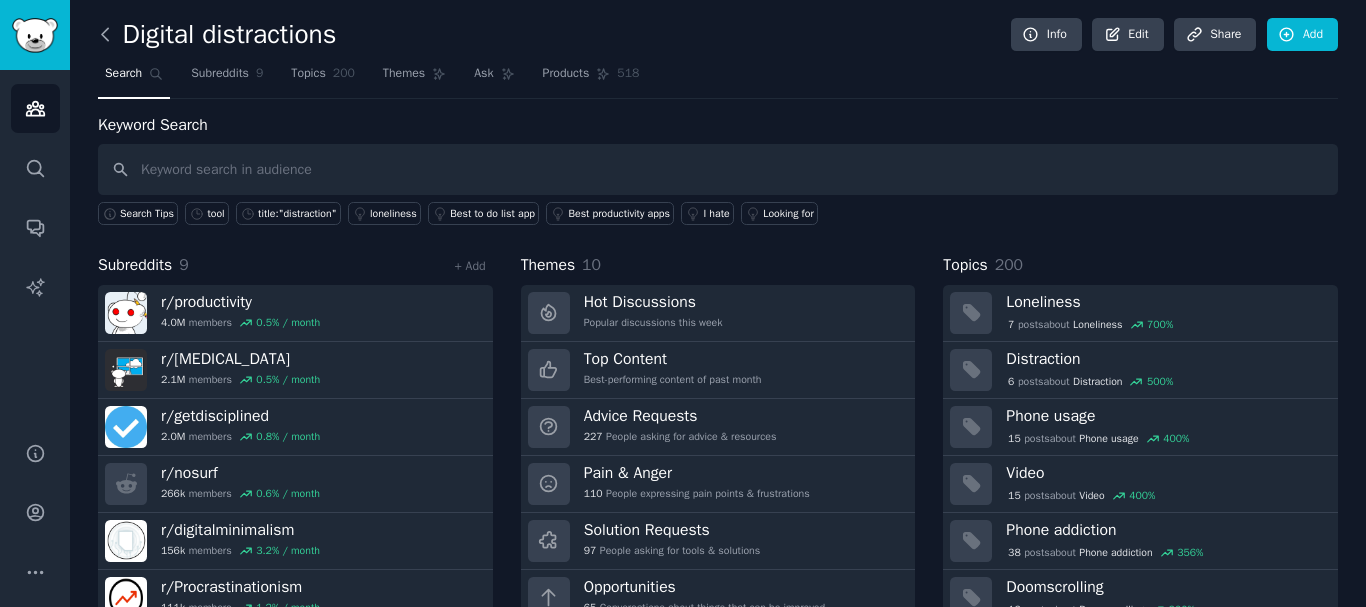 click 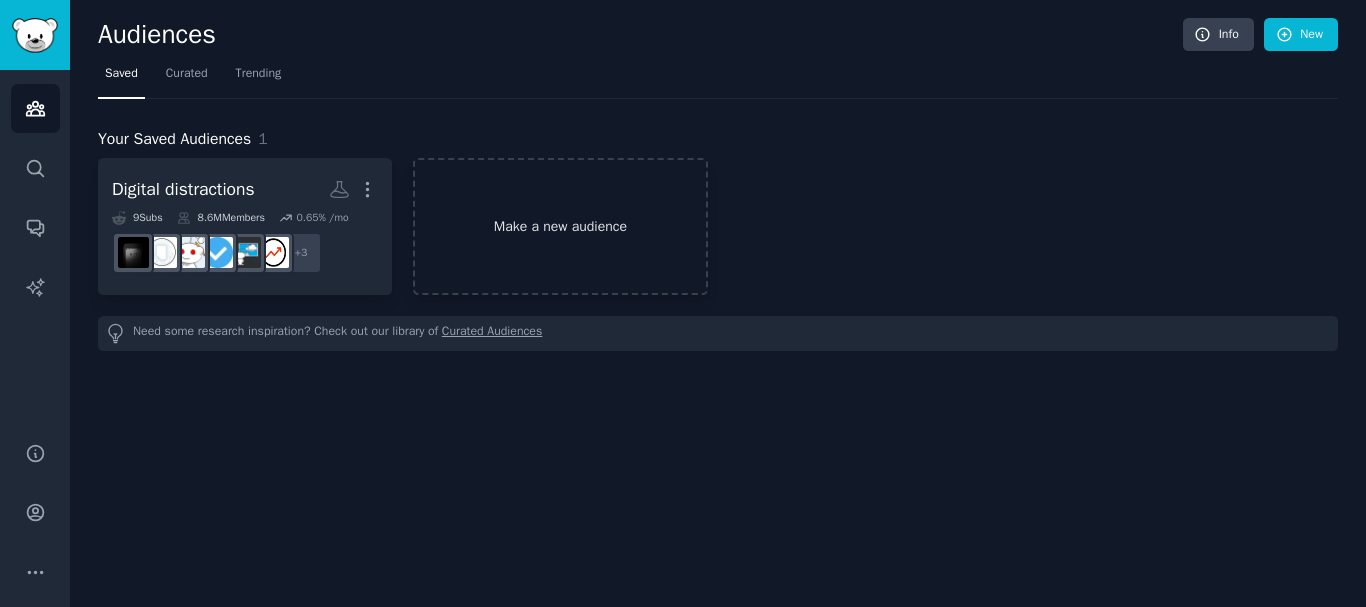 click on "Make a new audience" at bounding box center [560, 226] 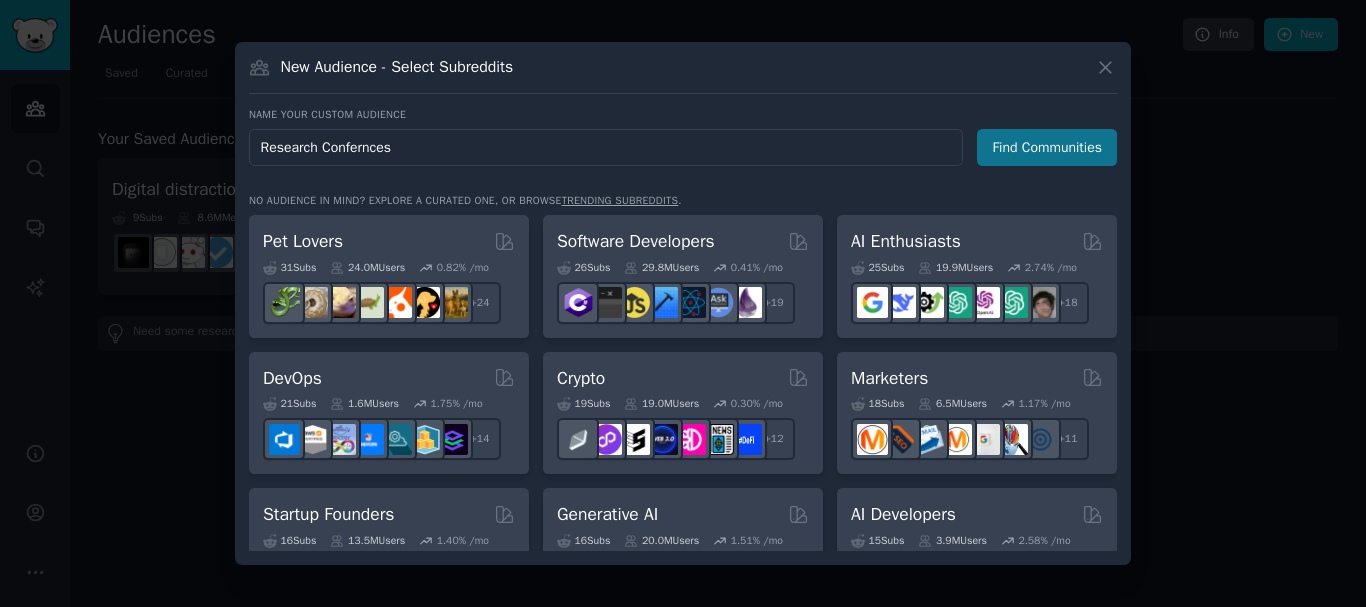 type on "Research Confernces" 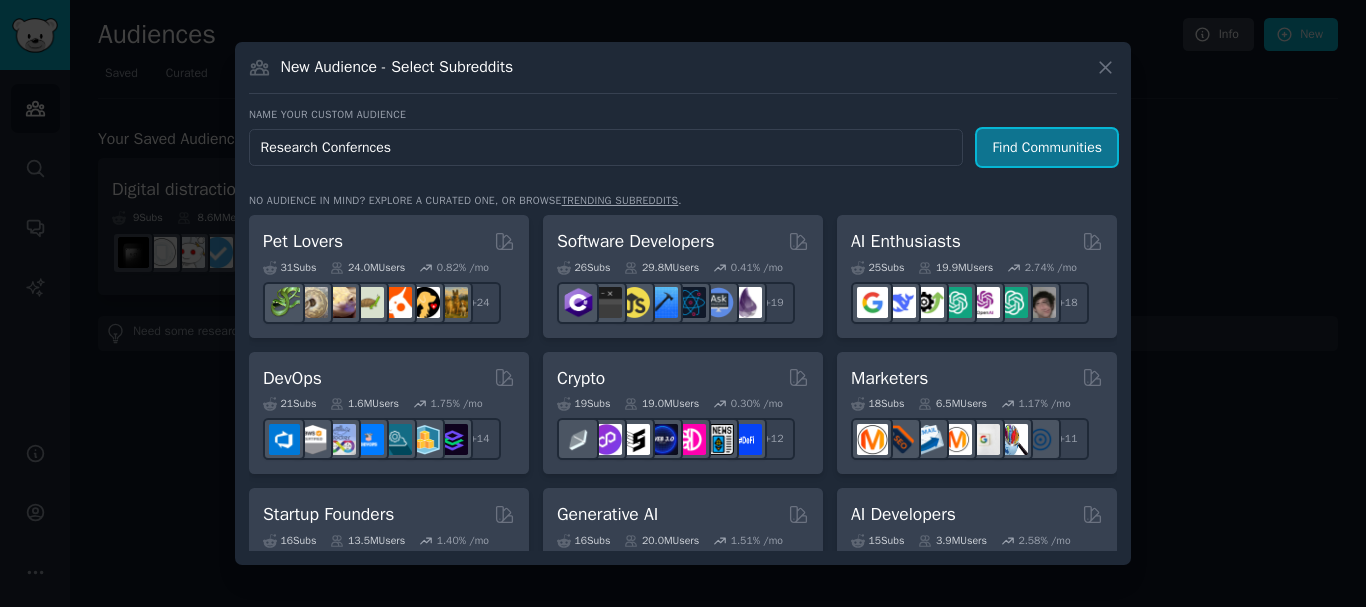 click on "Find Communities" at bounding box center (1047, 147) 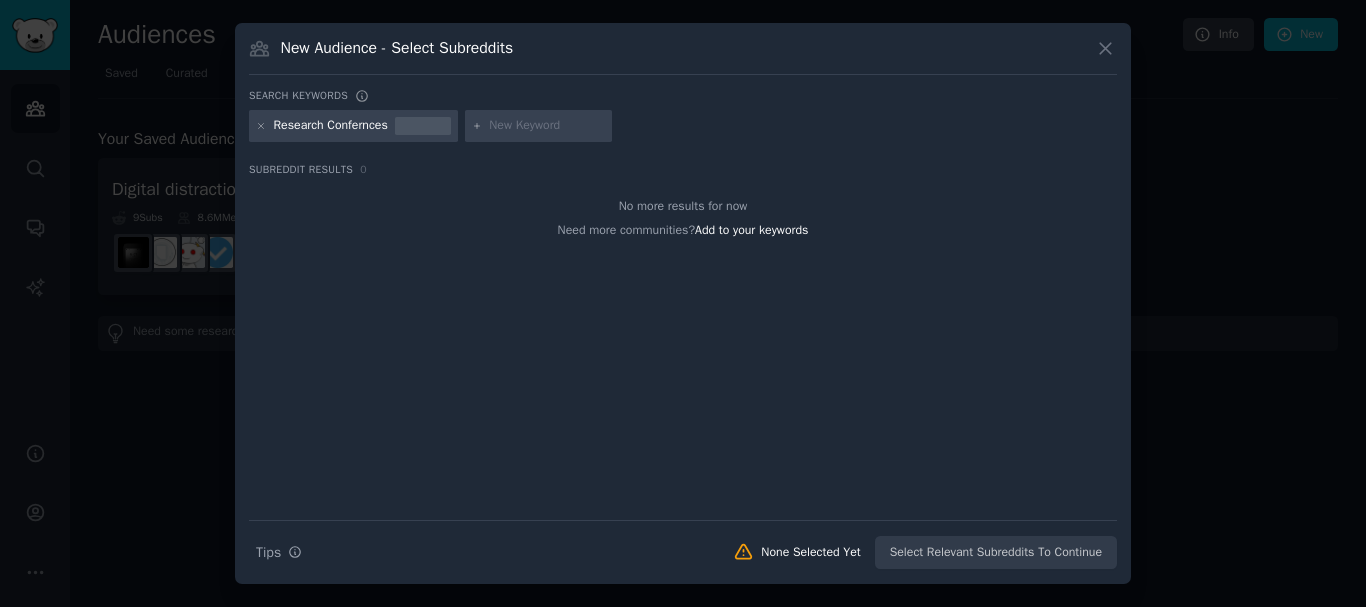 click on "Research Confernces" at bounding box center [353, 126] 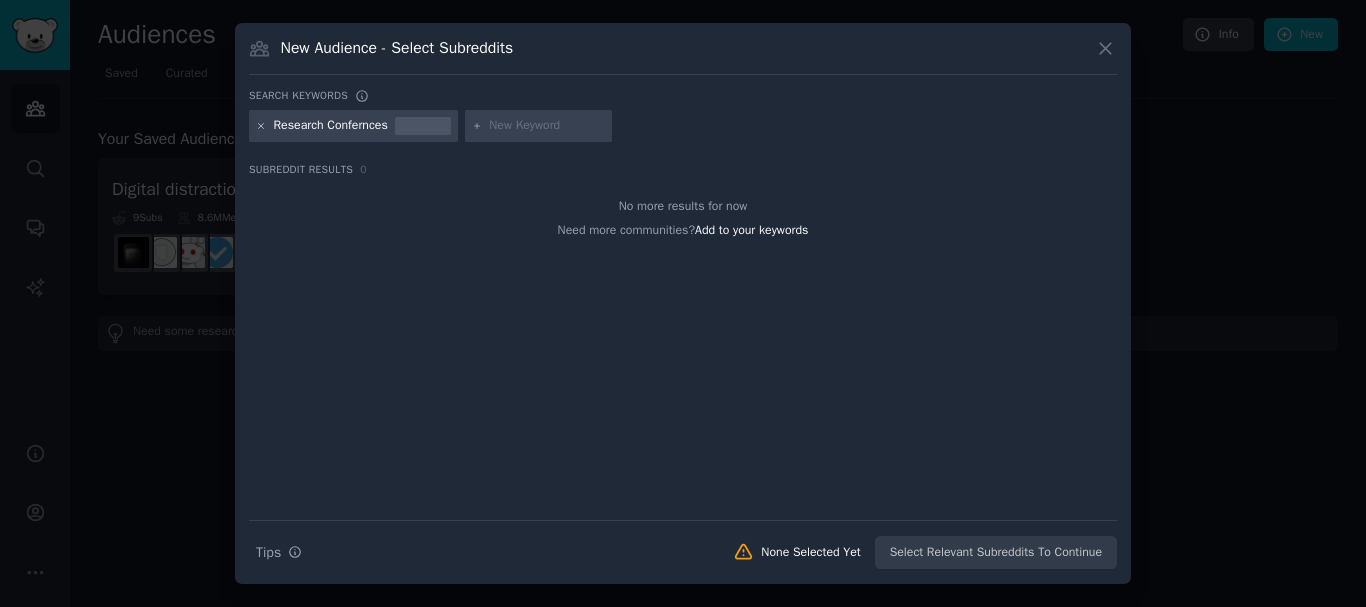 click 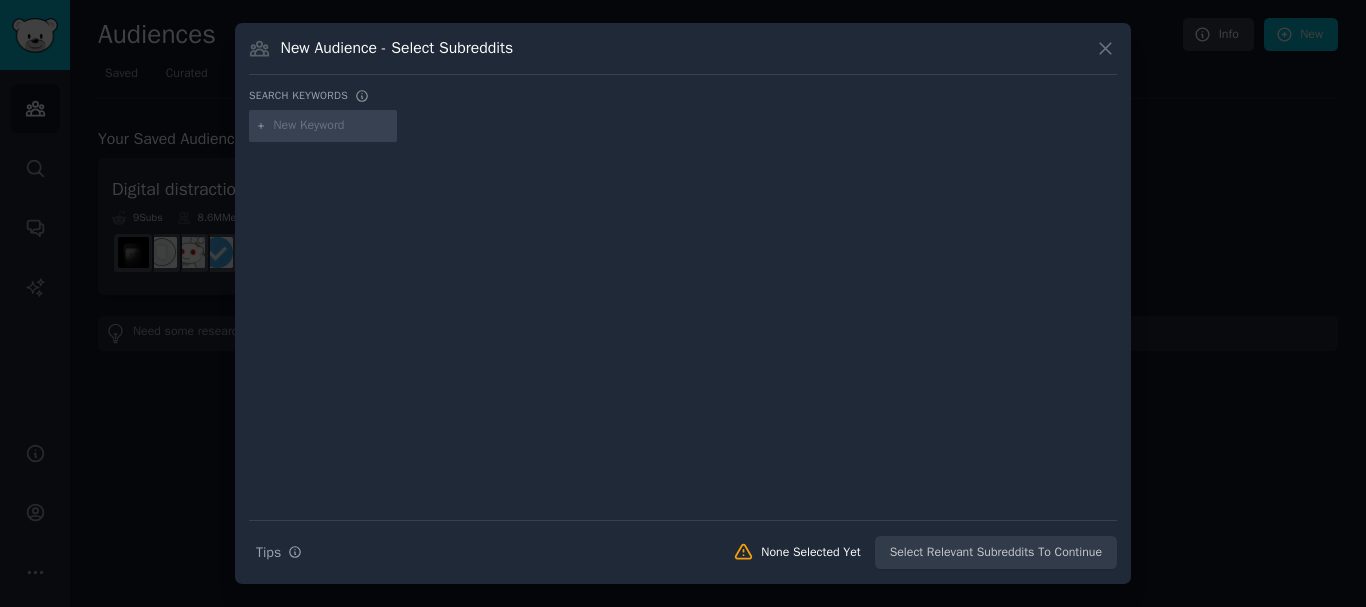 click at bounding box center [332, 126] 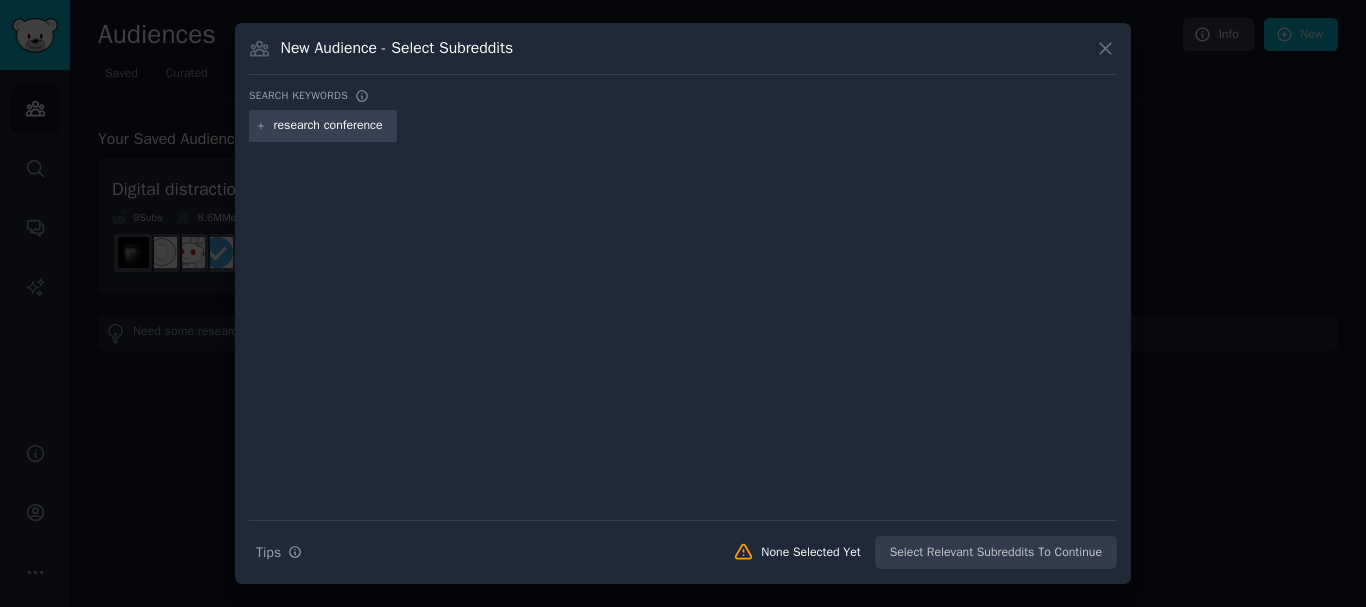 type on "research conferences" 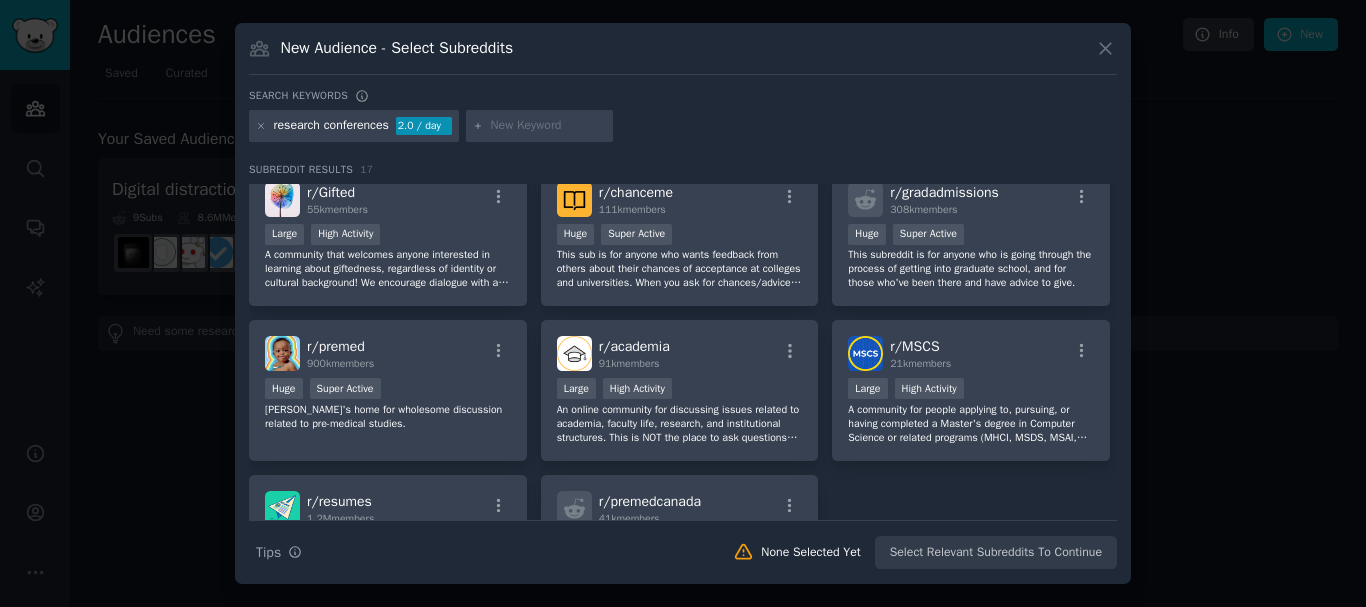scroll, scrollTop: 0, scrollLeft: 0, axis: both 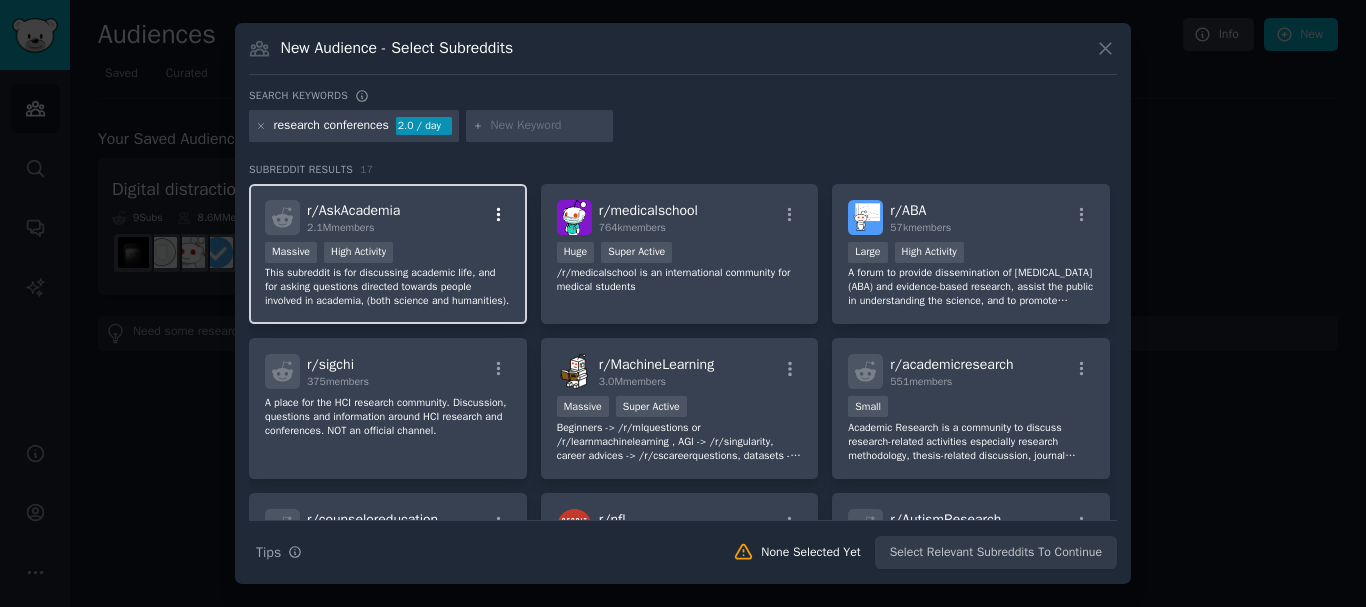 click at bounding box center (498, 215) 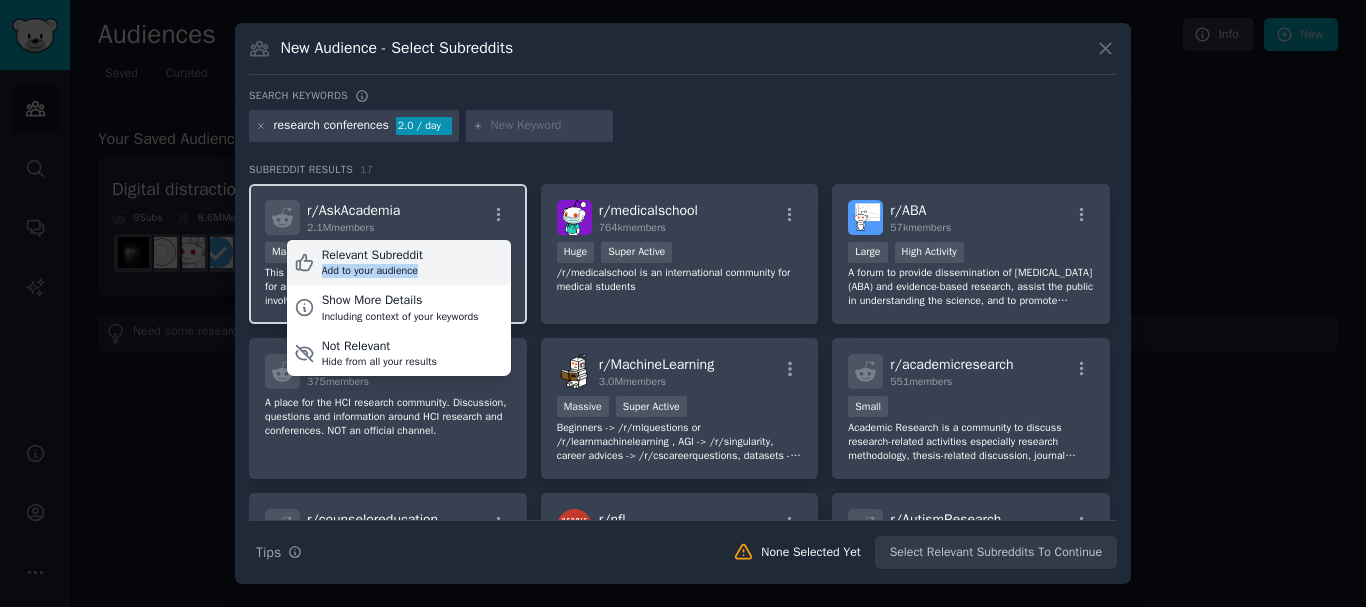 click on "Relevant Subreddit Add to your audience" at bounding box center [399, 263] 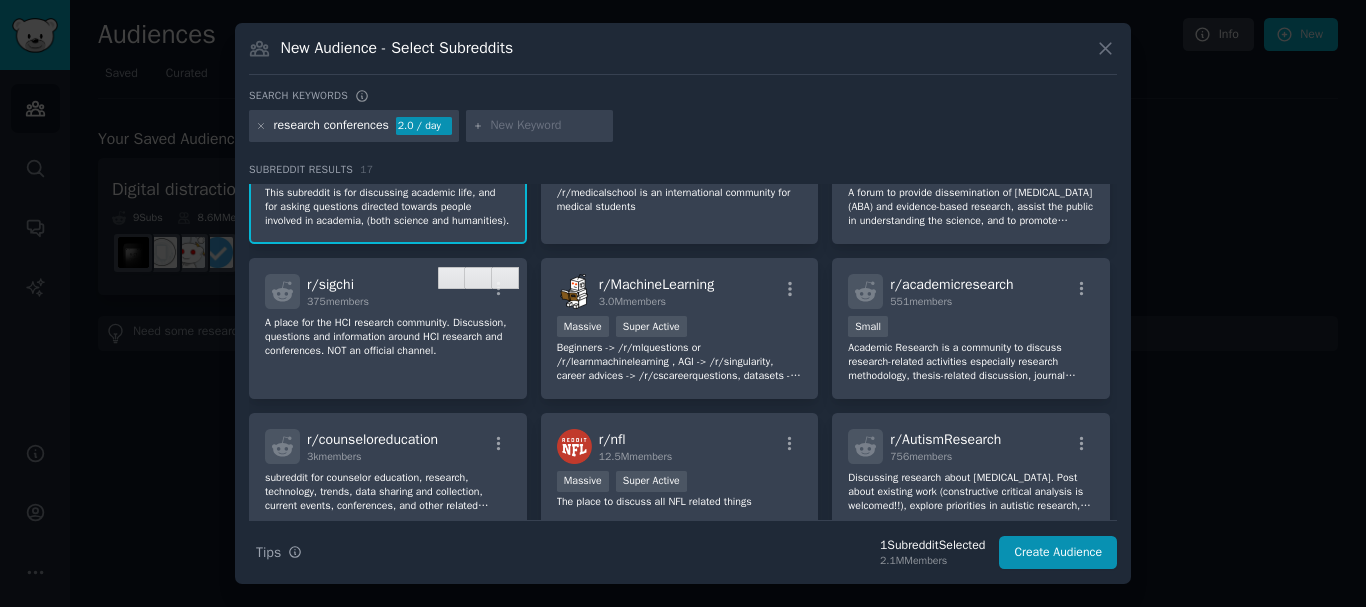 scroll, scrollTop: 0, scrollLeft: 0, axis: both 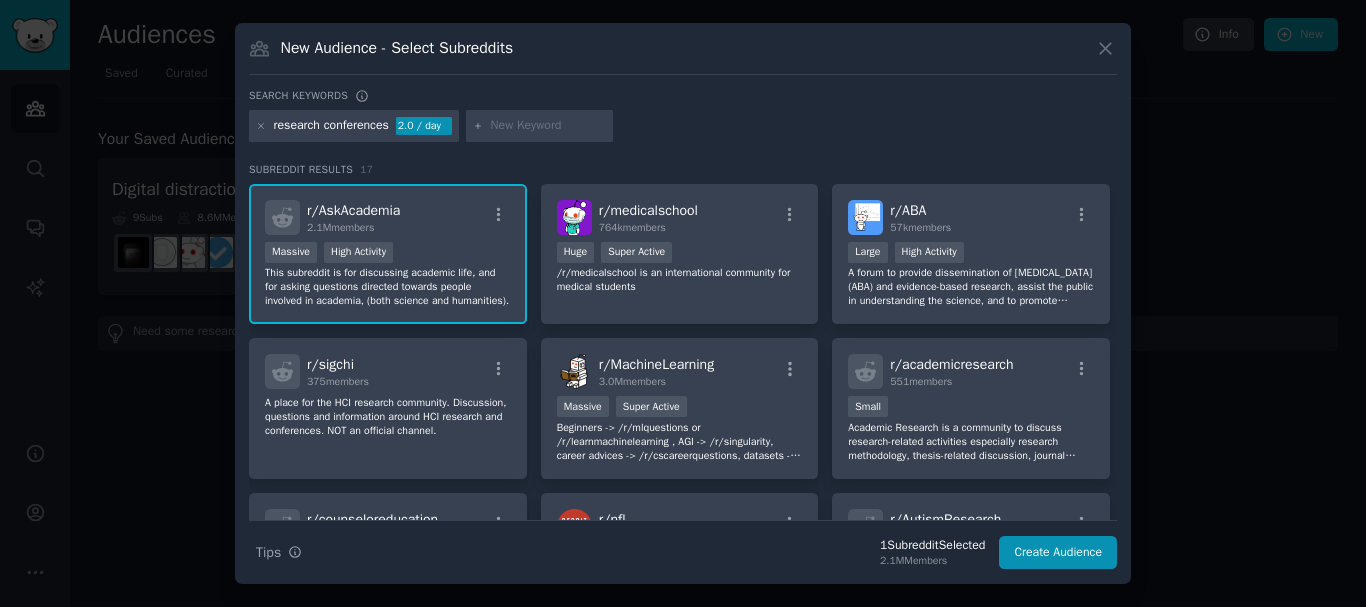 click at bounding box center (548, 126) 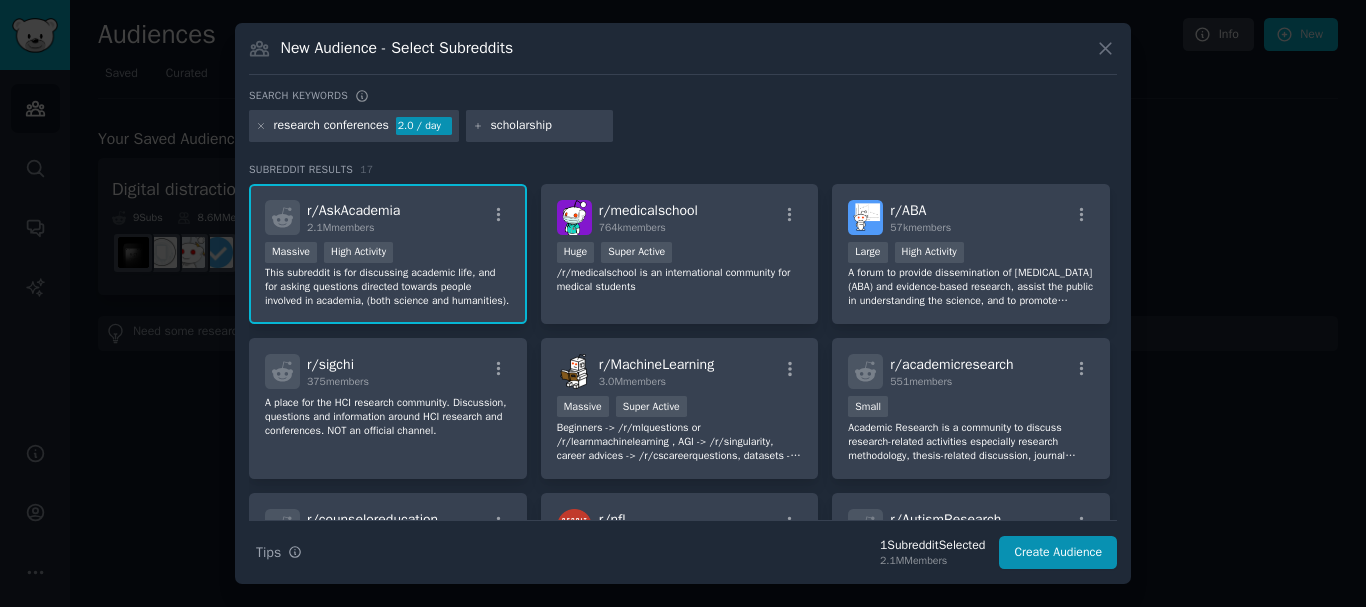 type on "scholarships" 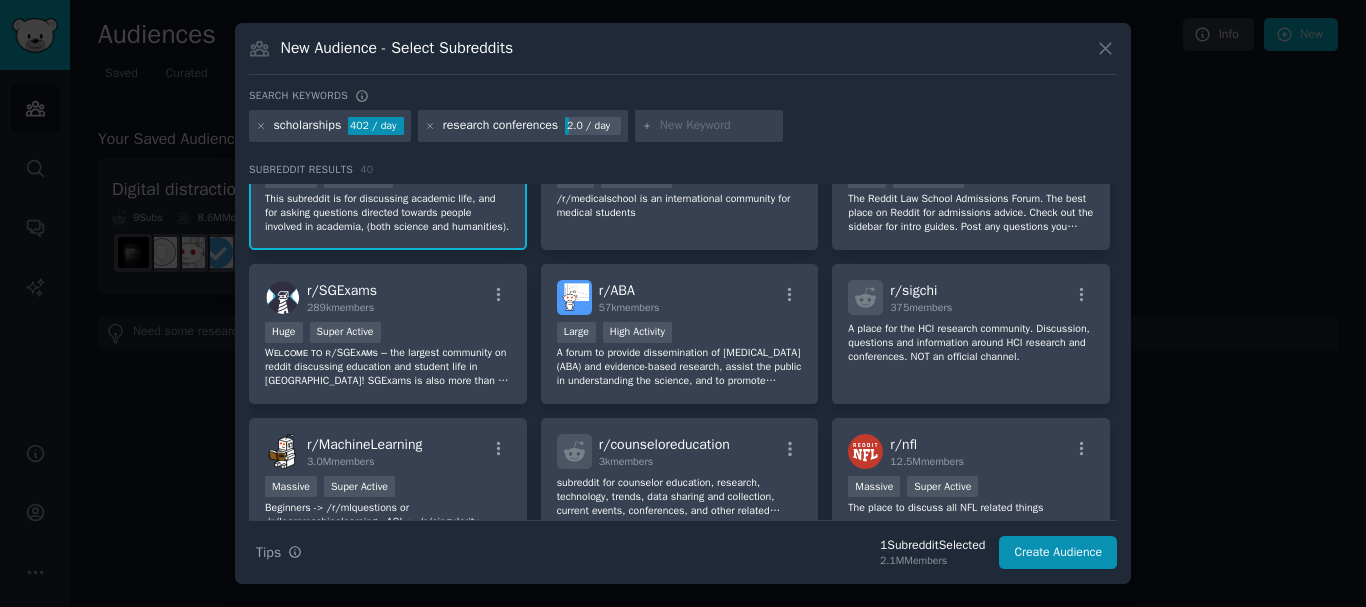 scroll, scrollTop: 0, scrollLeft: 0, axis: both 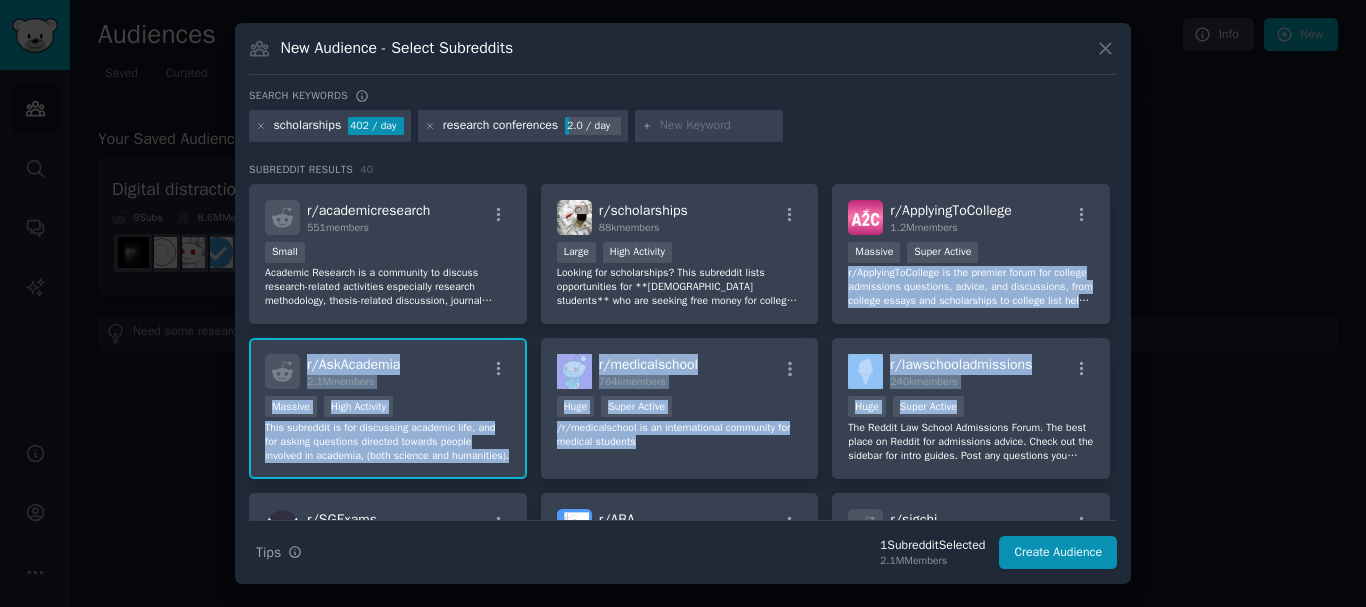 drag, startPoint x: 1117, startPoint y: 255, endPoint x: 1116, endPoint y: 363, distance: 108.00463 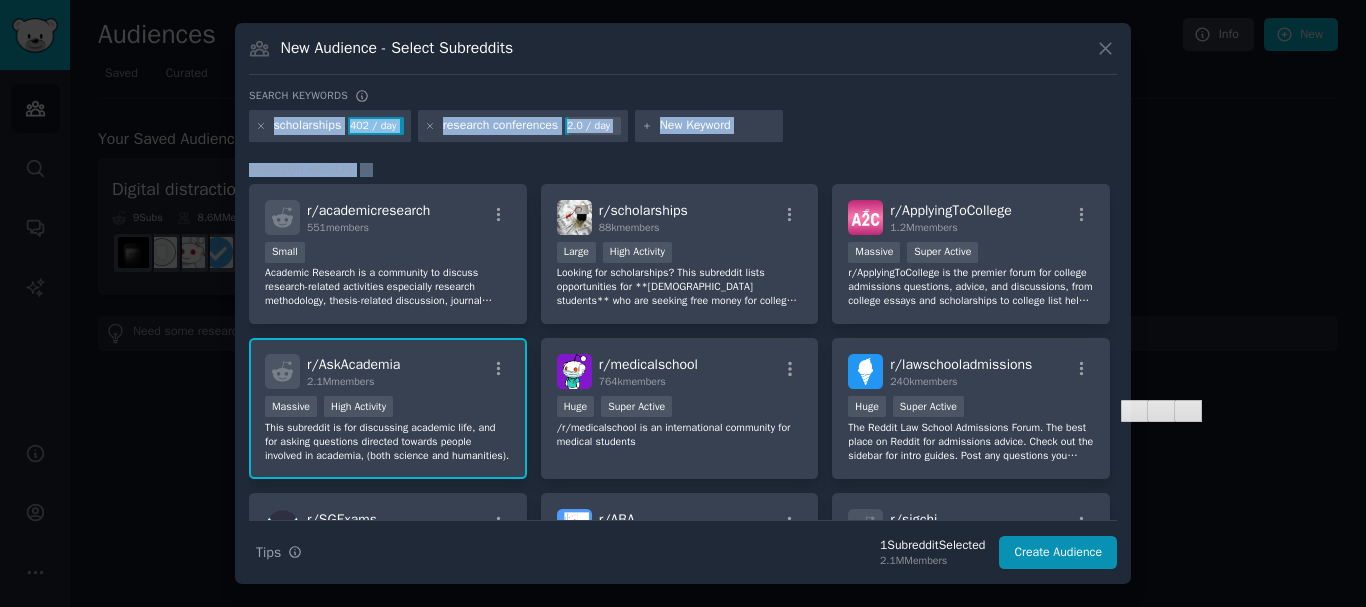 drag, startPoint x: 260, startPoint y: 125, endPoint x: 426, endPoint y: 132, distance: 166.14752 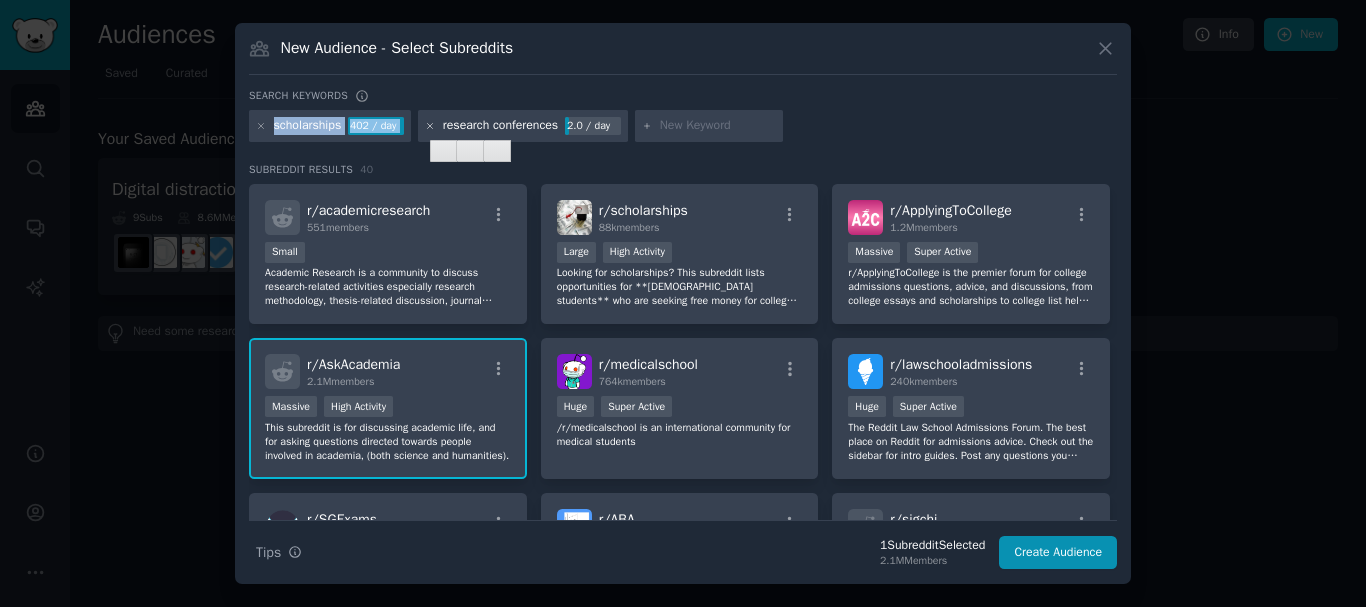click 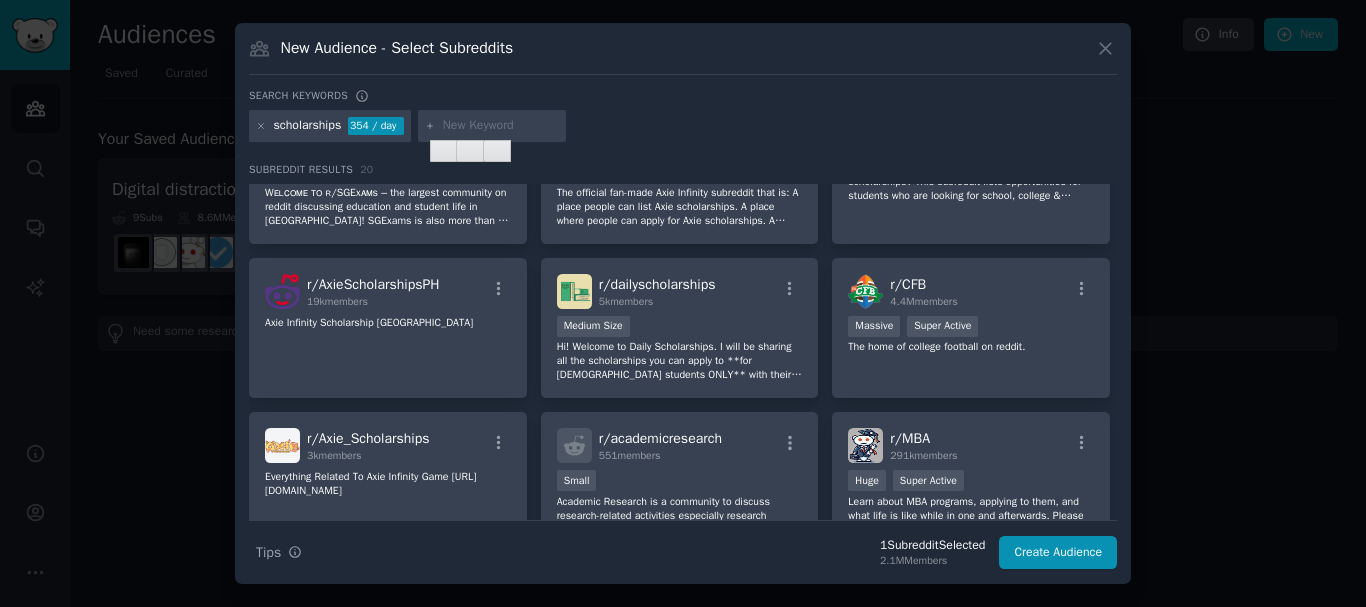 scroll, scrollTop: 0, scrollLeft: 0, axis: both 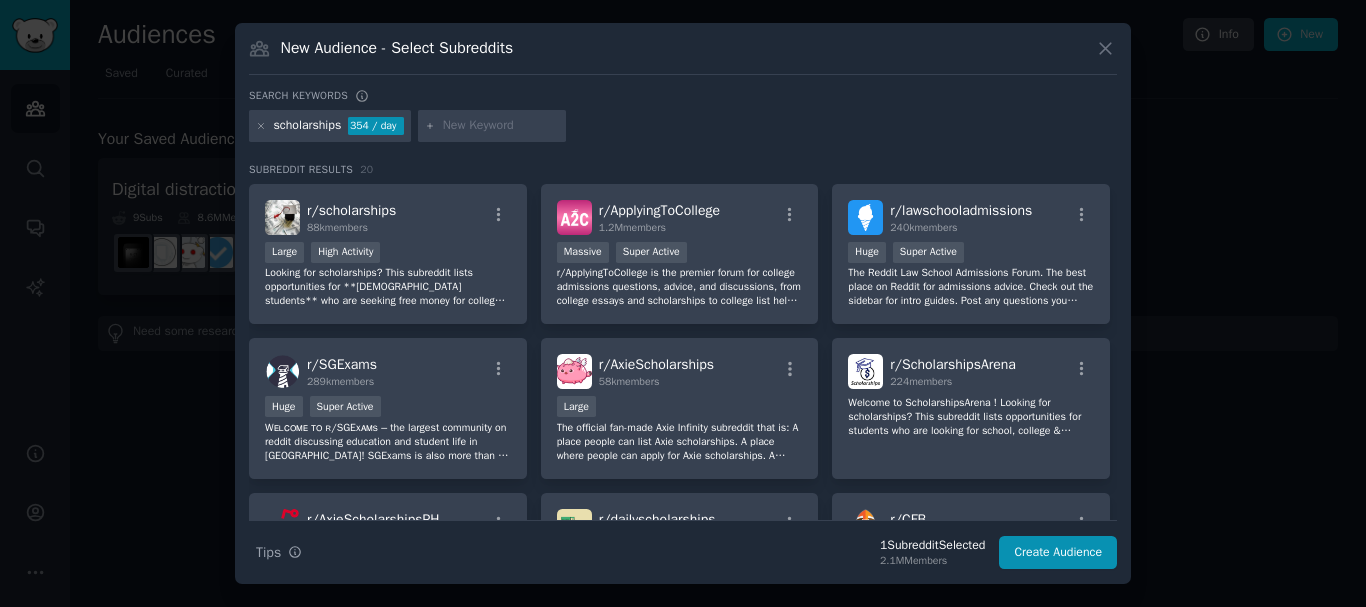 click at bounding box center [501, 126] 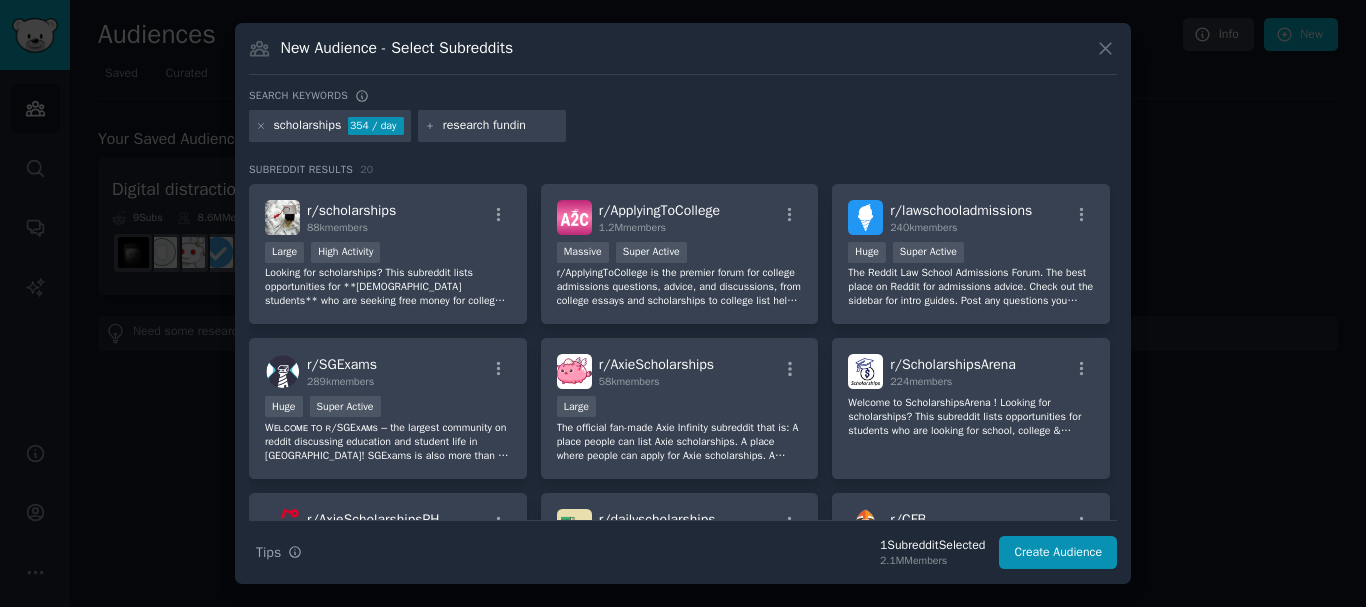 type on "research funding" 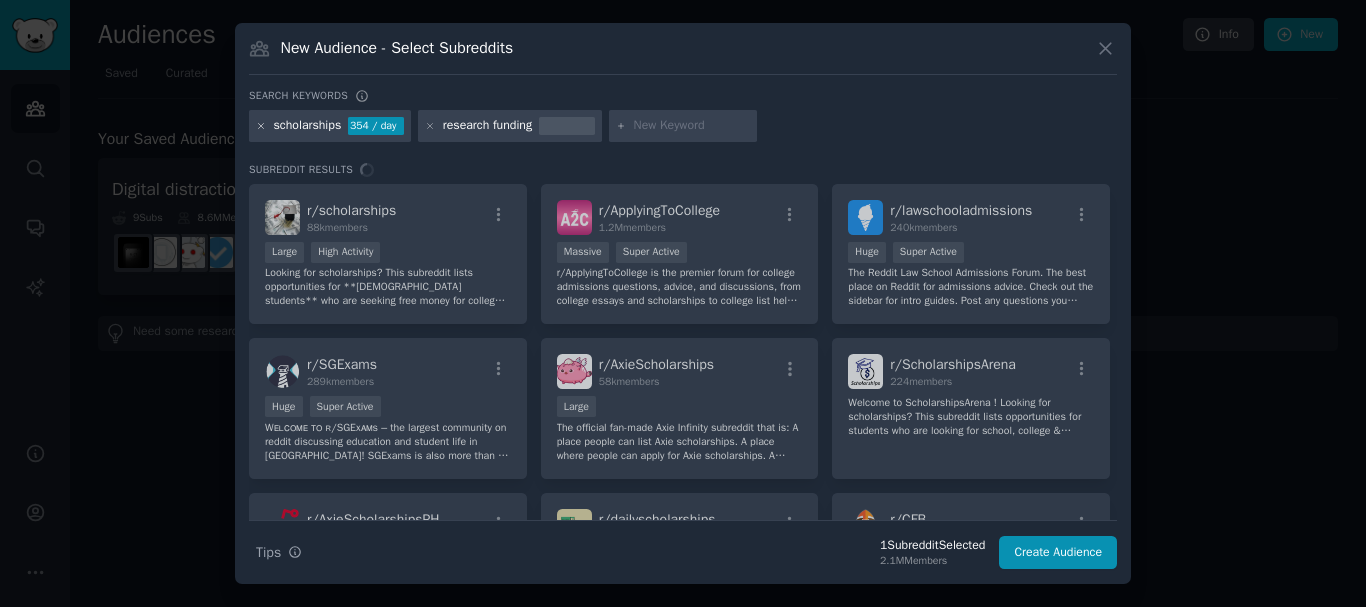click 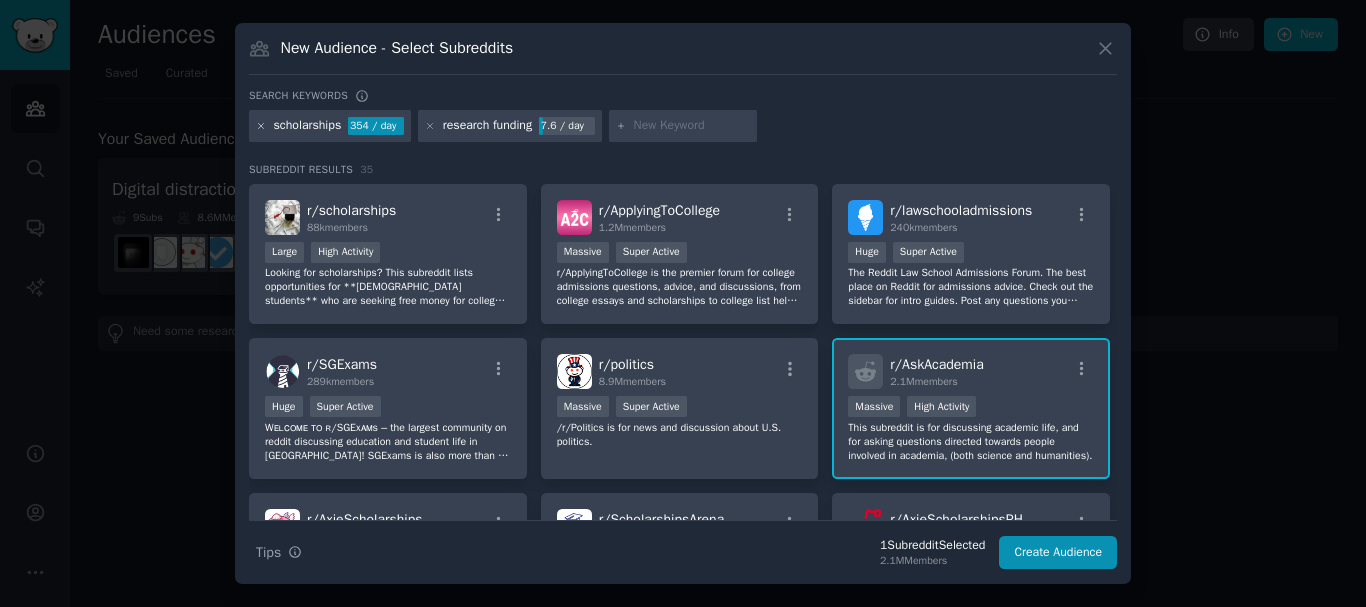 click 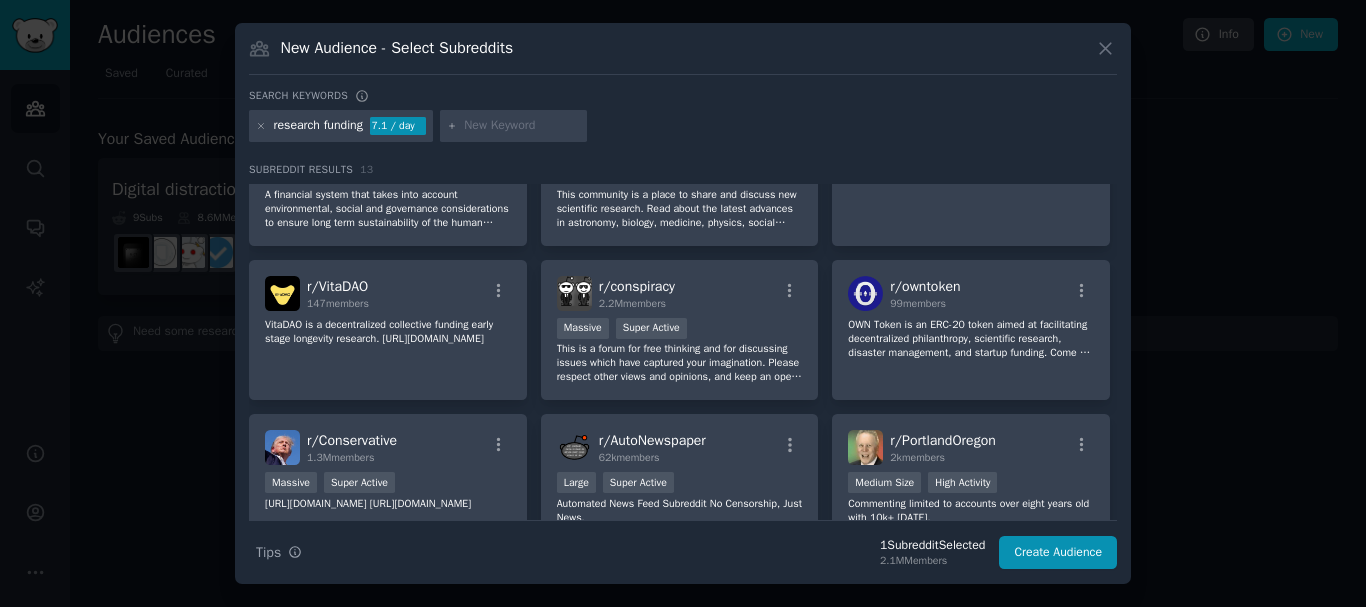 scroll, scrollTop: 0, scrollLeft: 0, axis: both 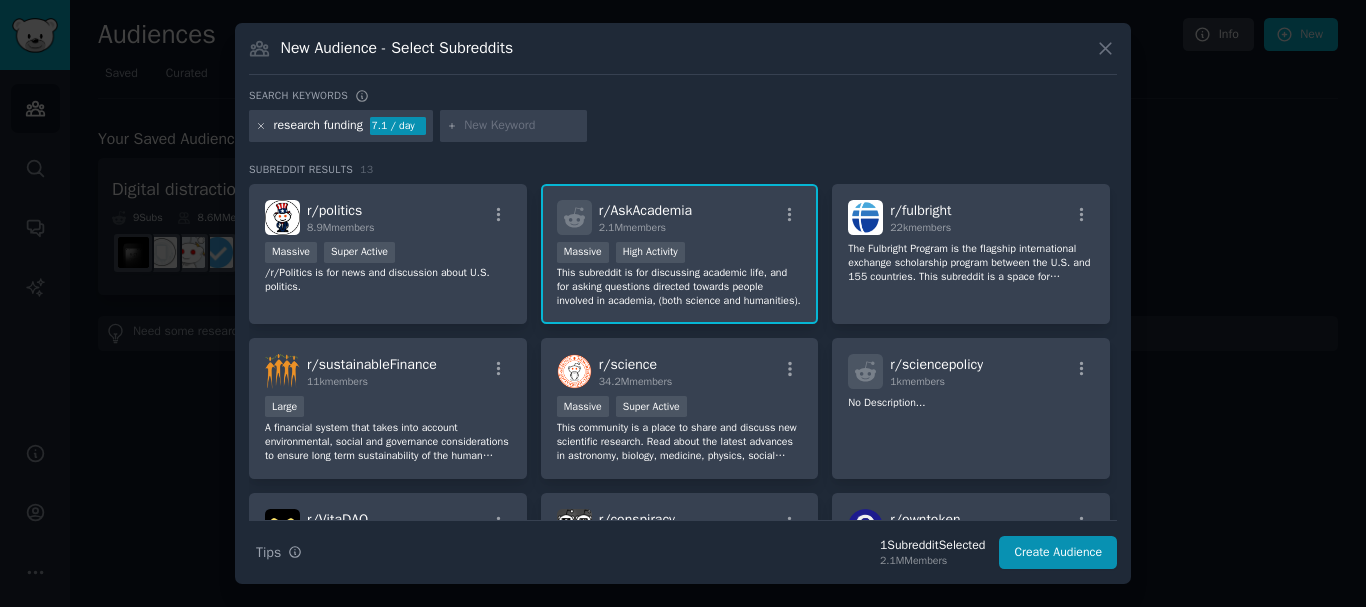 click 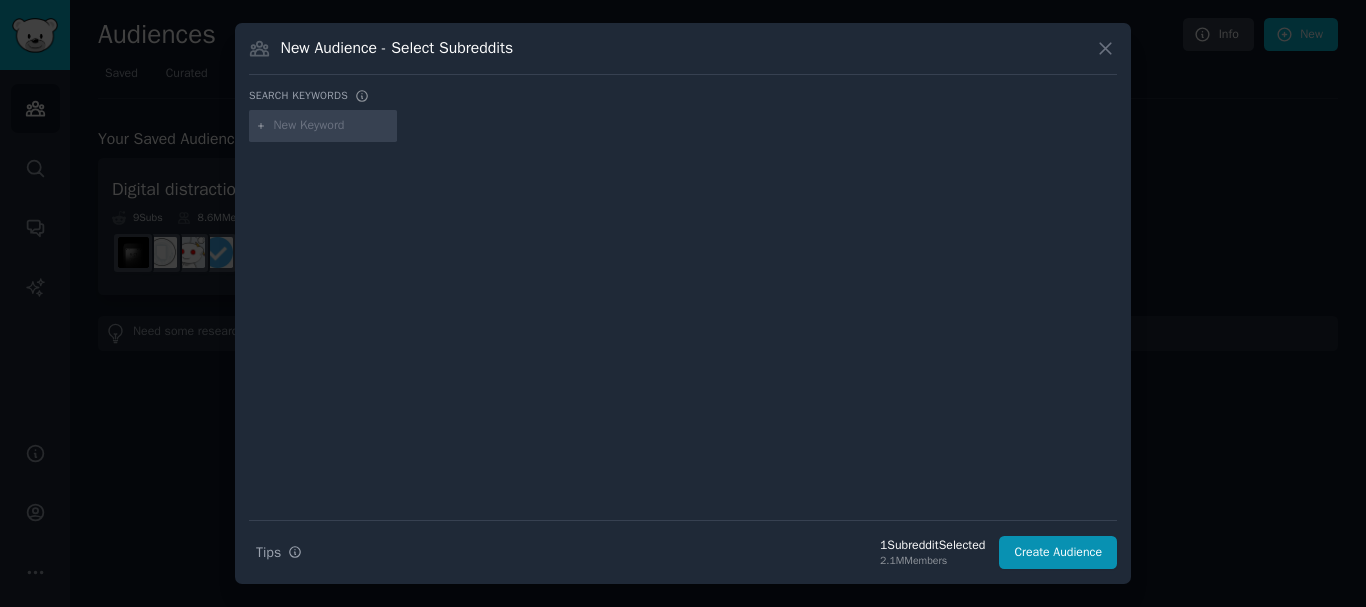 click at bounding box center [332, 126] 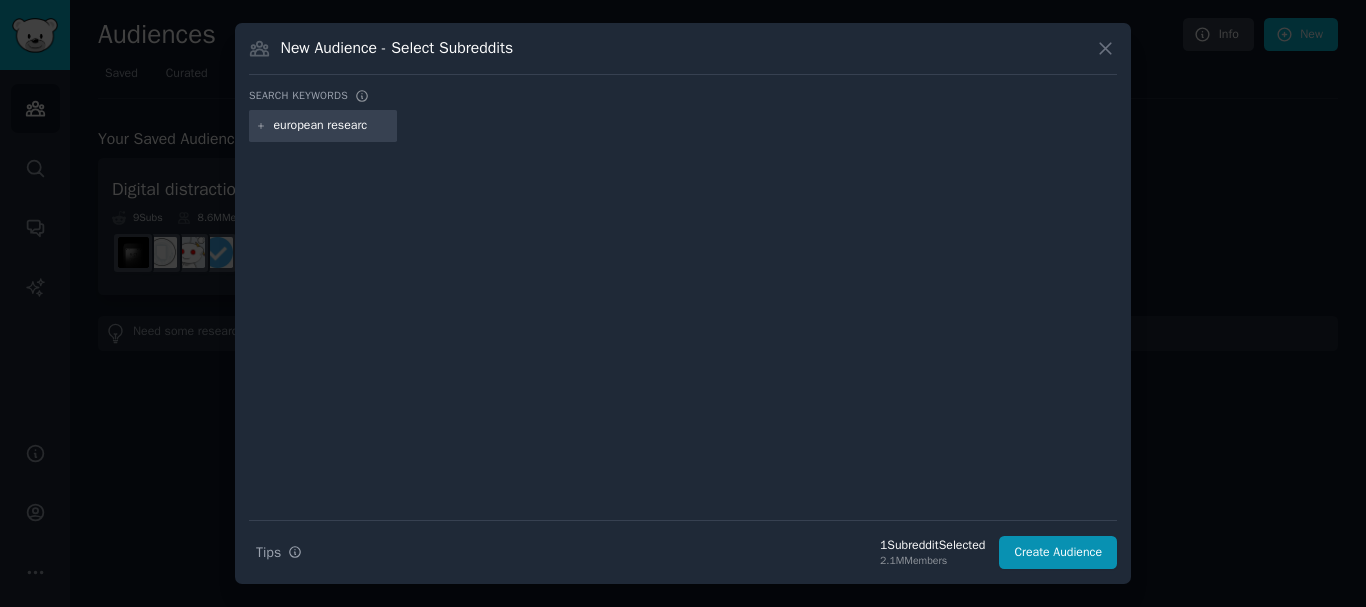 type on "european research" 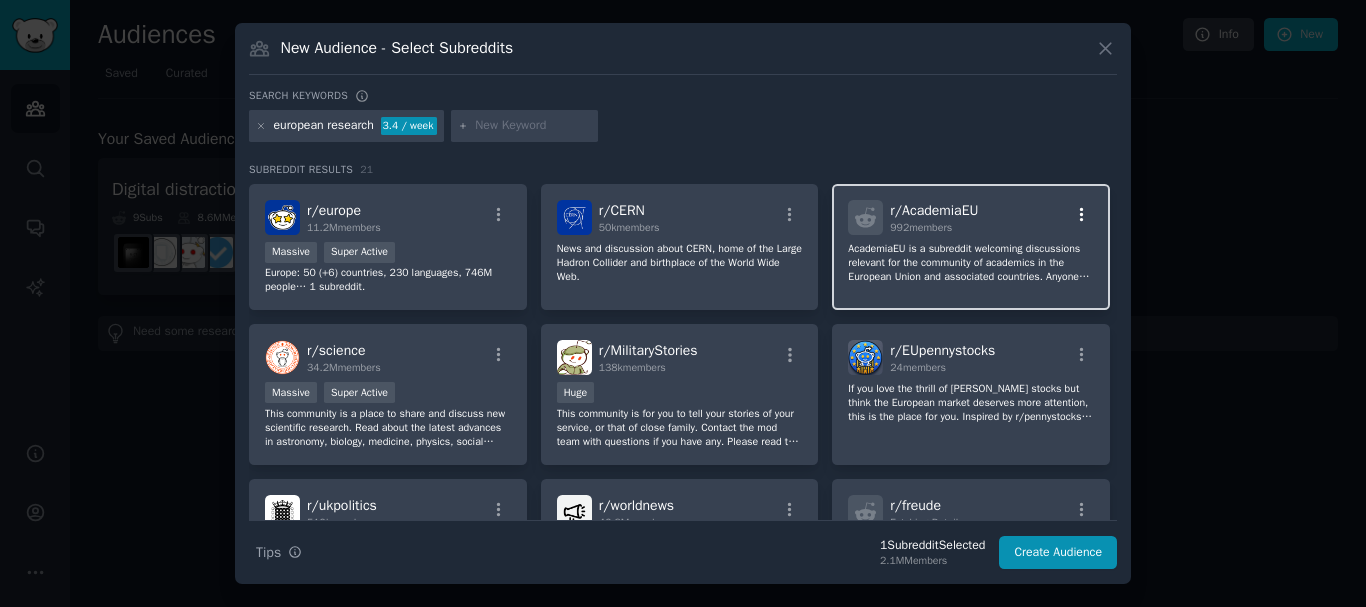click 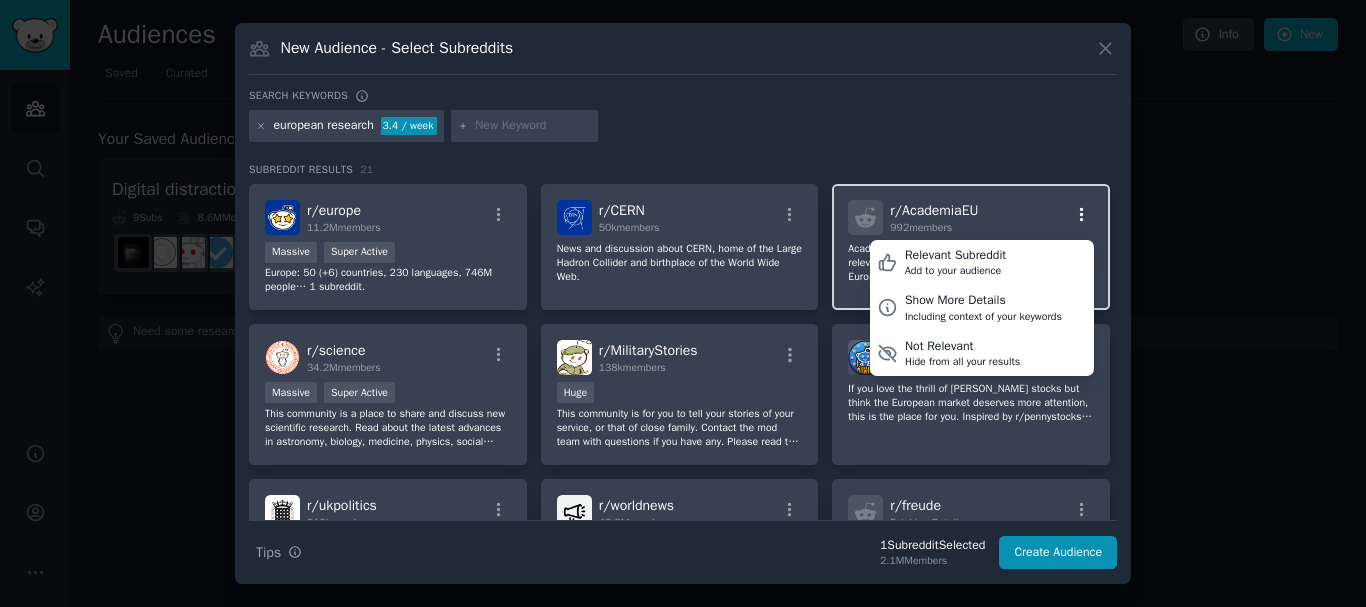 click 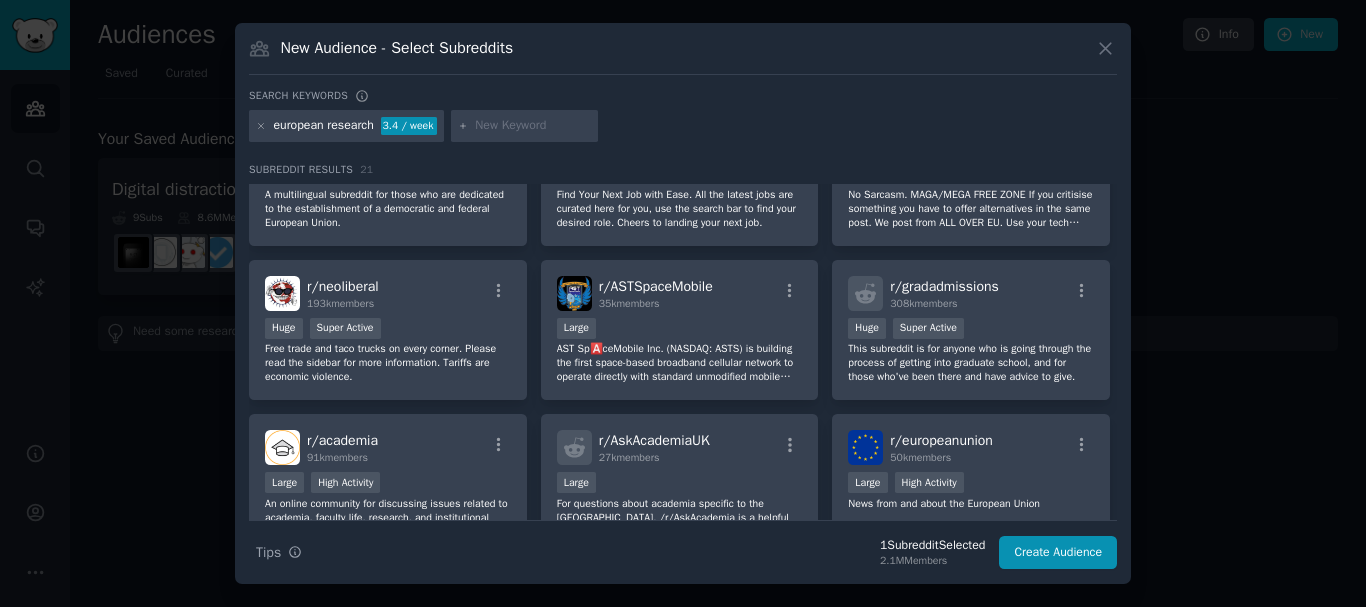 scroll, scrollTop: 0, scrollLeft: 0, axis: both 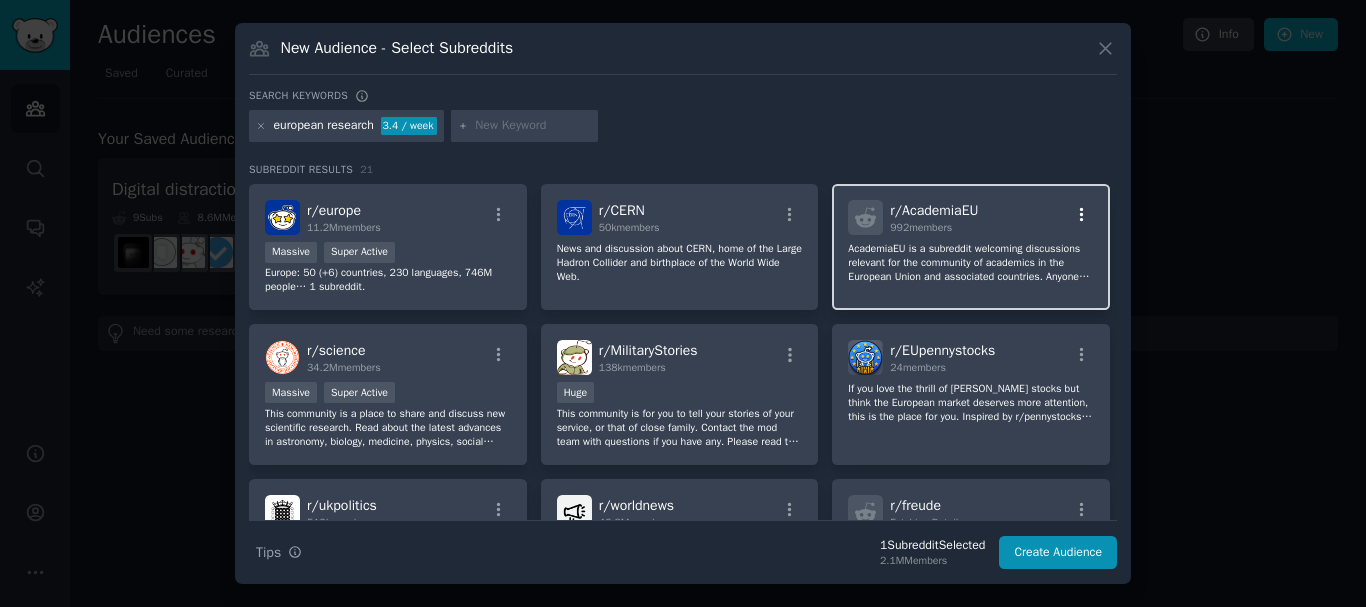 click 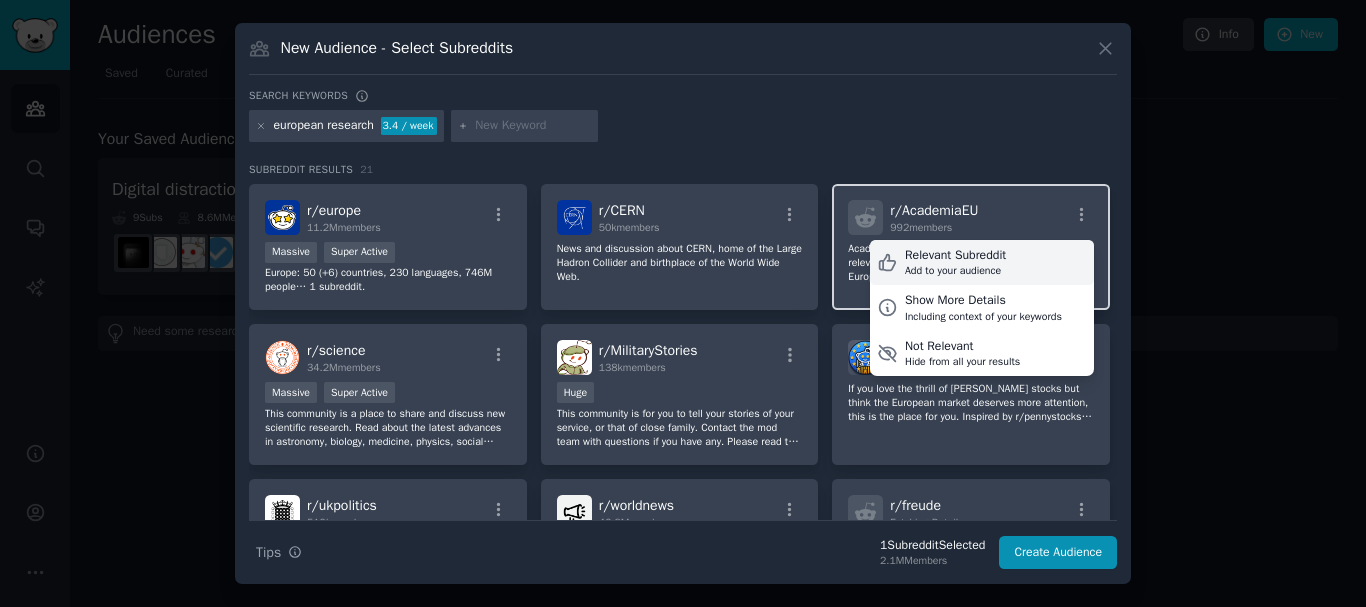 click on "Add to your audience" at bounding box center [955, 271] 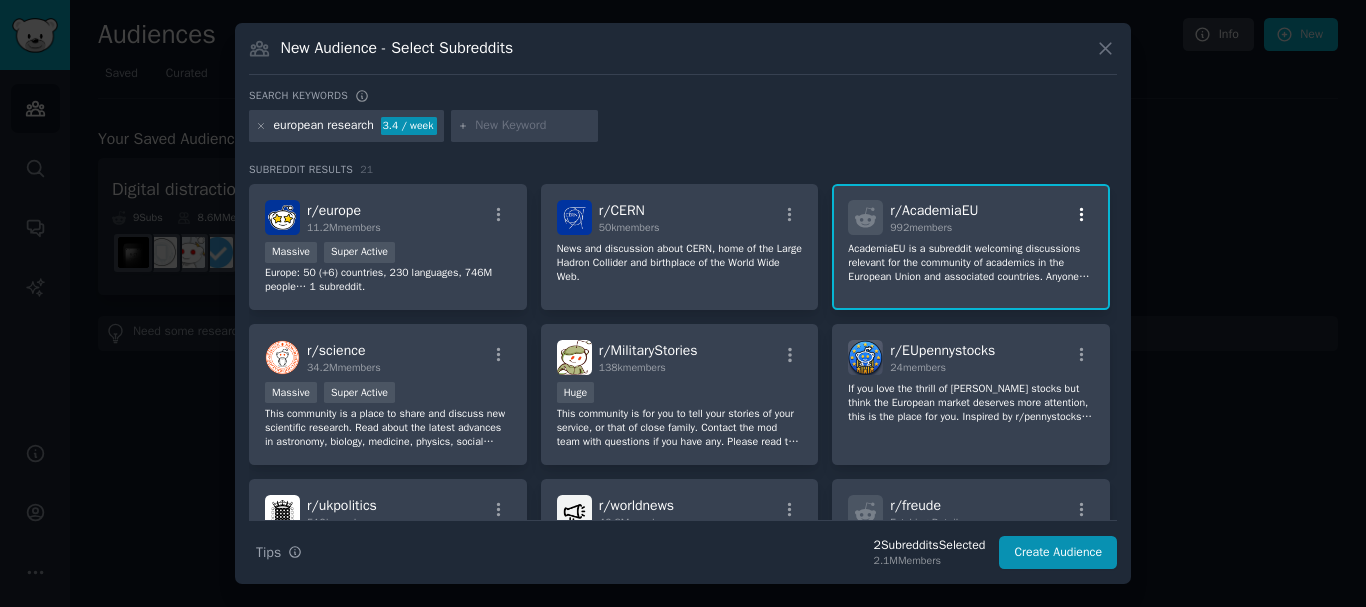 click 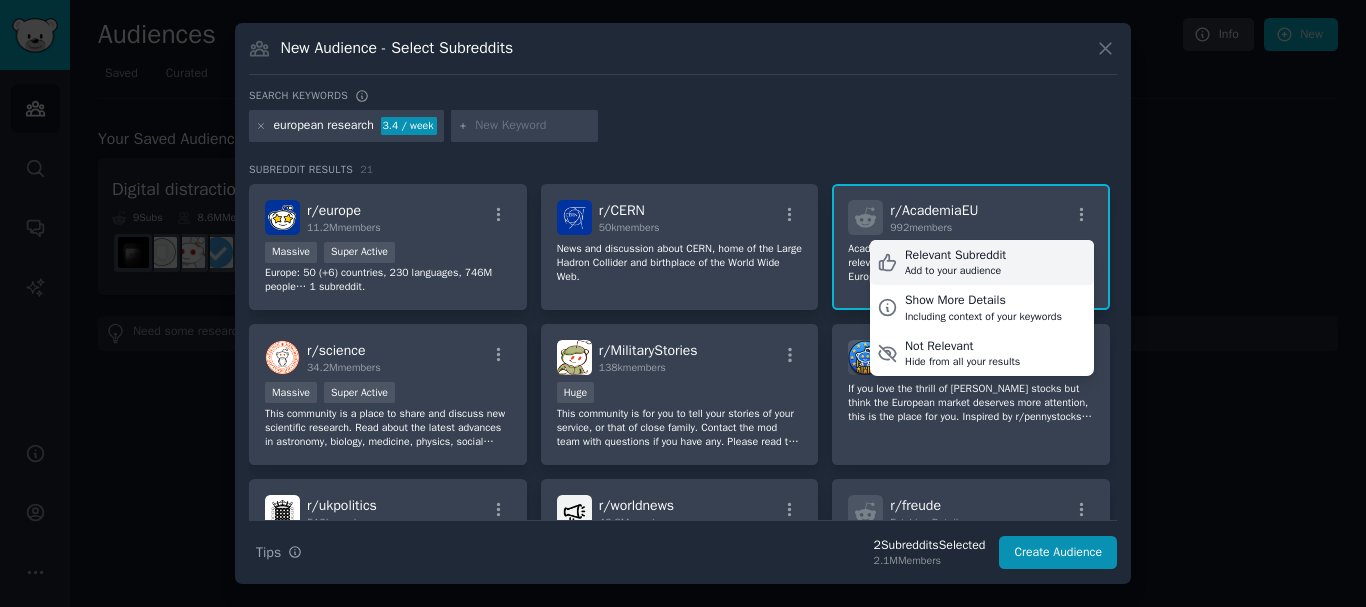 click on "Relevant Subreddit" at bounding box center (955, 256) 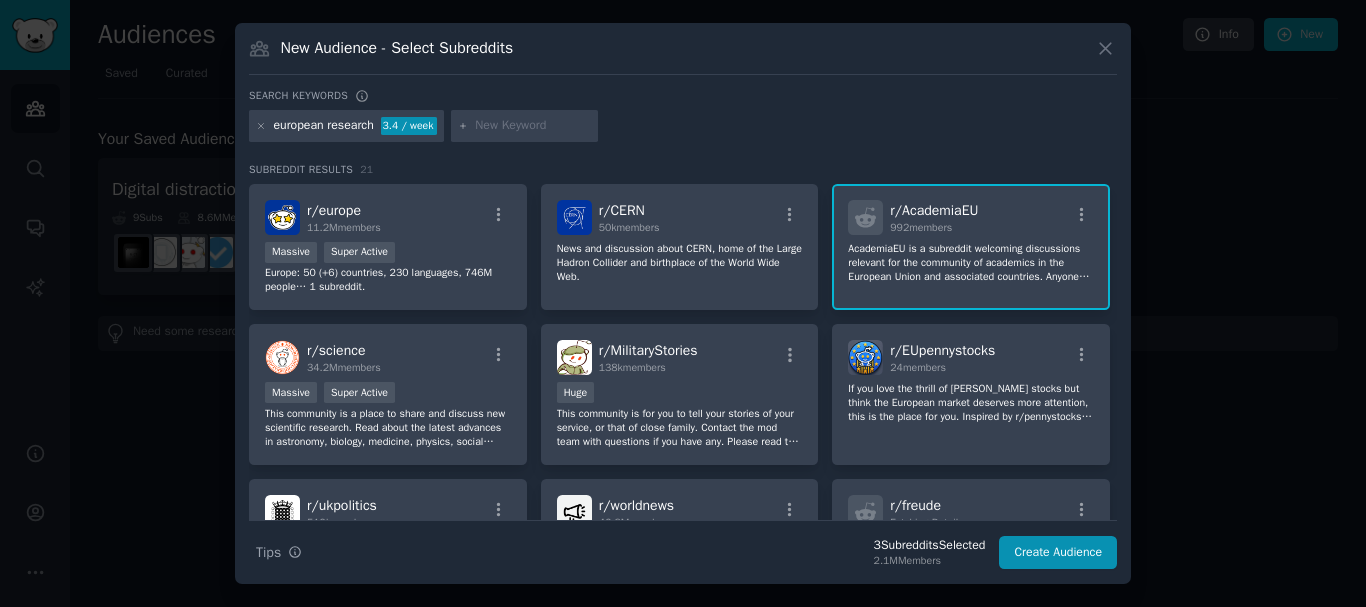 click at bounding box center [533, 126] 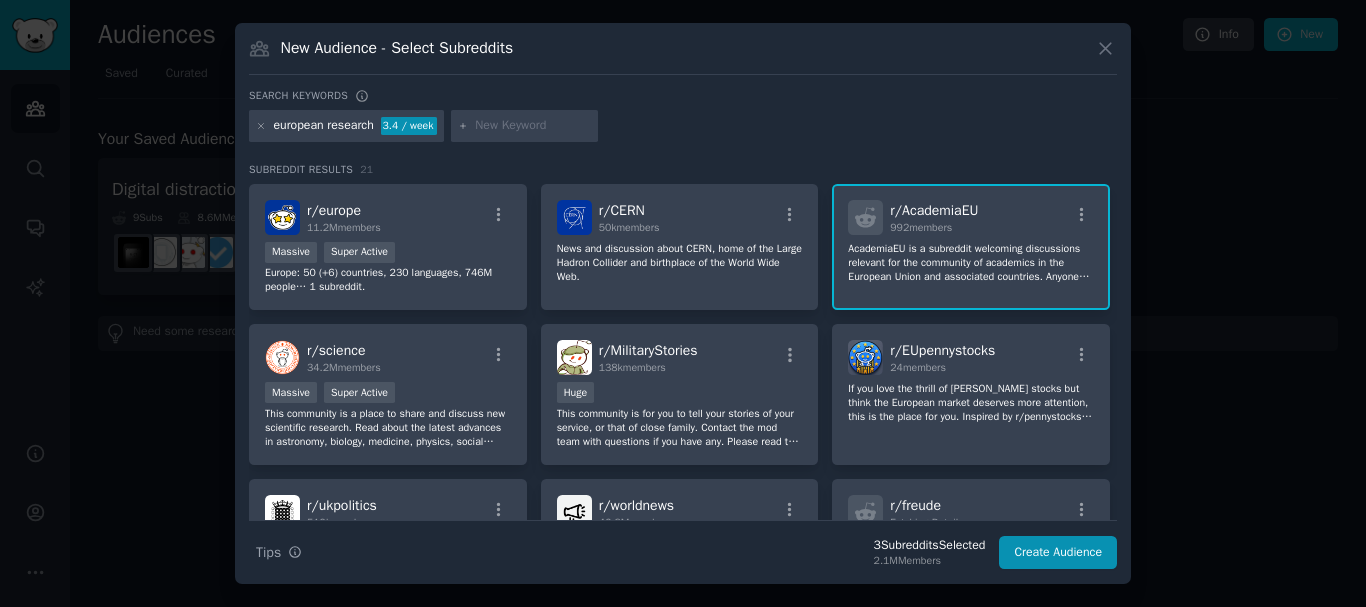 drag, startPoint x: 265, startPoint y: 125, endPoint x: 276, endPoint y: 126, distance: 11.045361 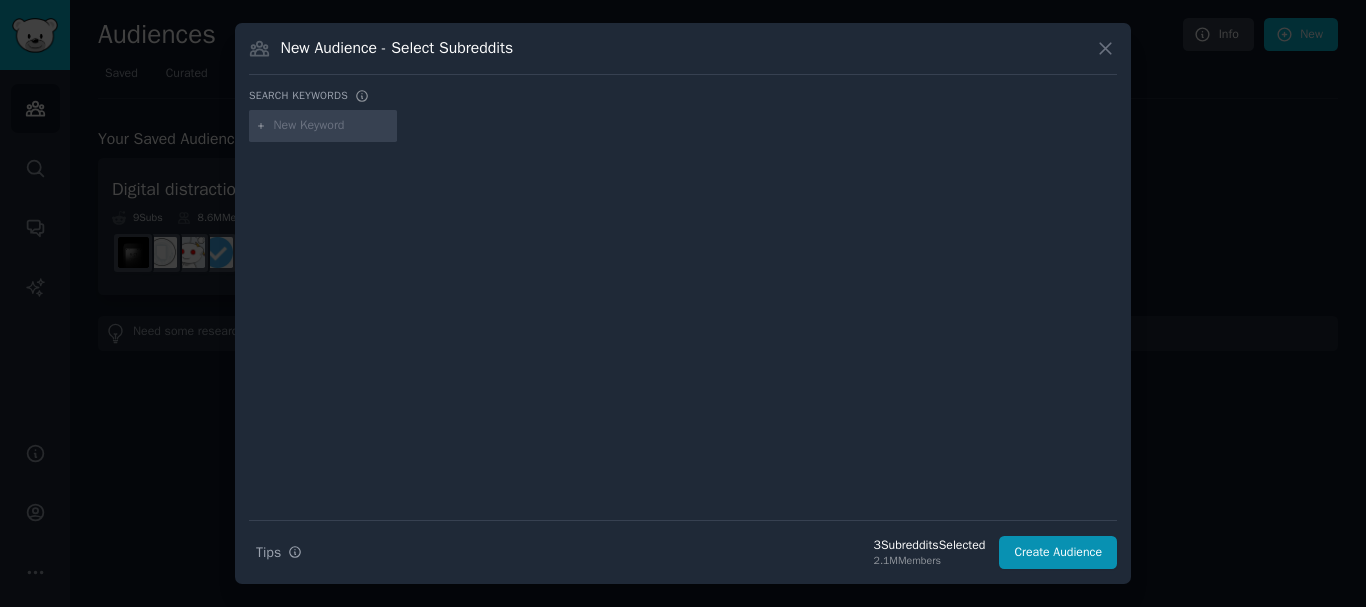 click at bounding box center [332, 126] 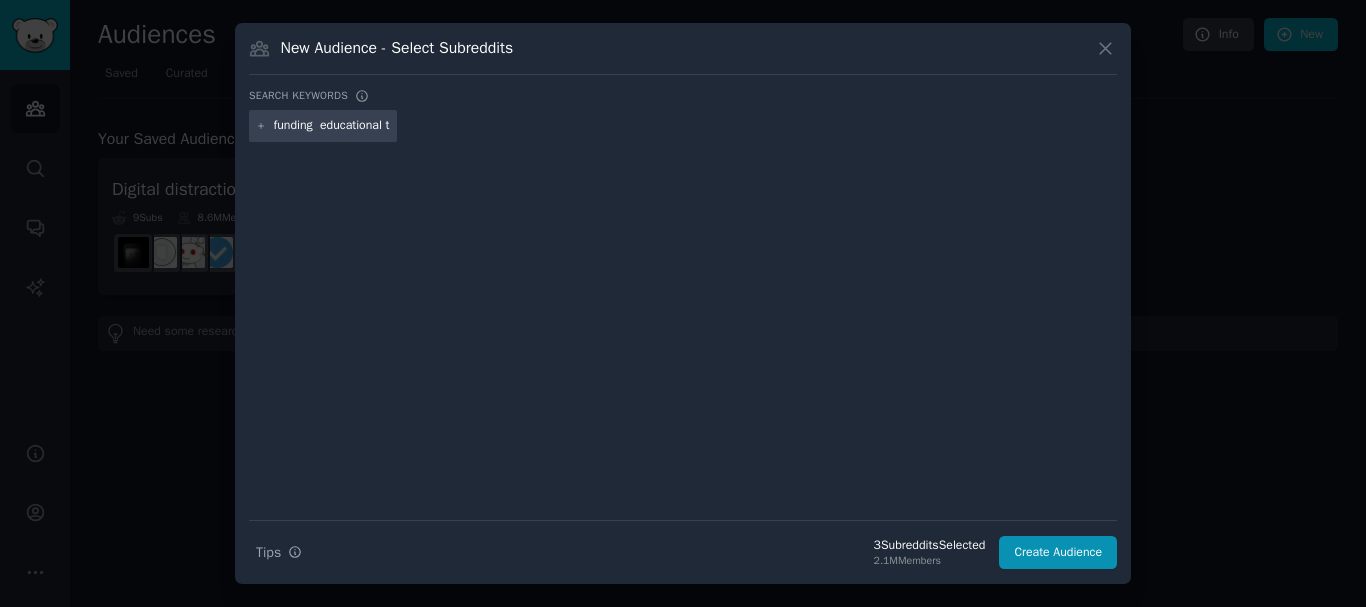 type on "funding  educational travel" 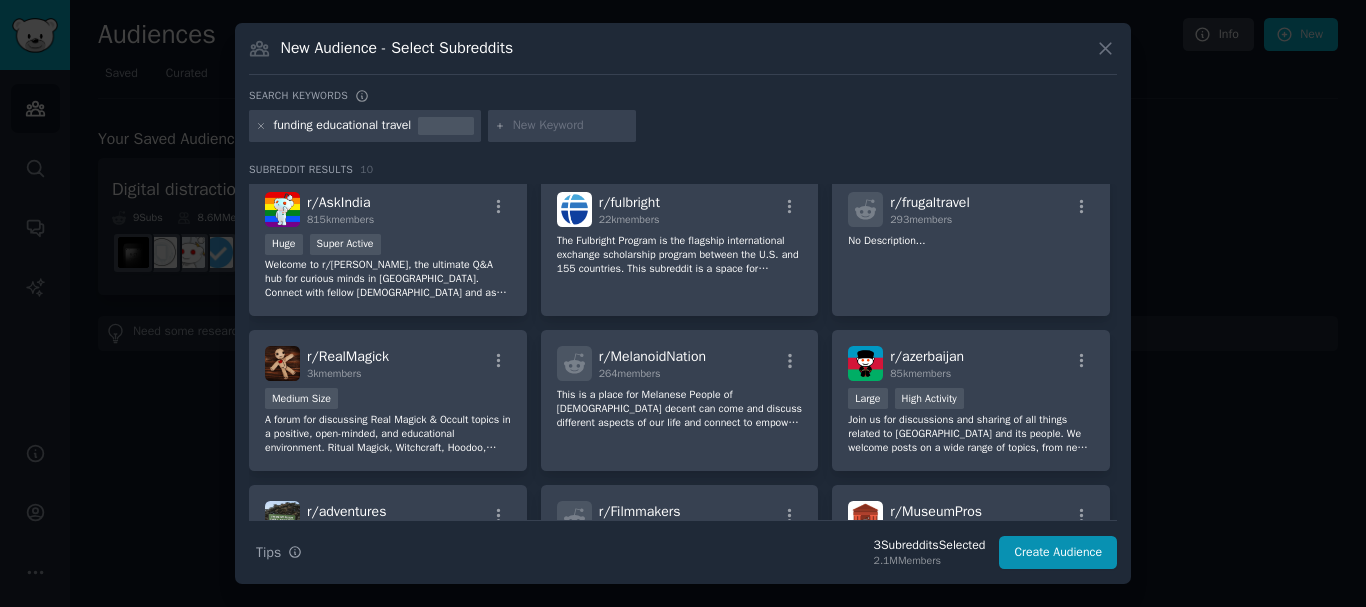 scroll, scrollTop: 0, scrollLeft: 0, axis: both 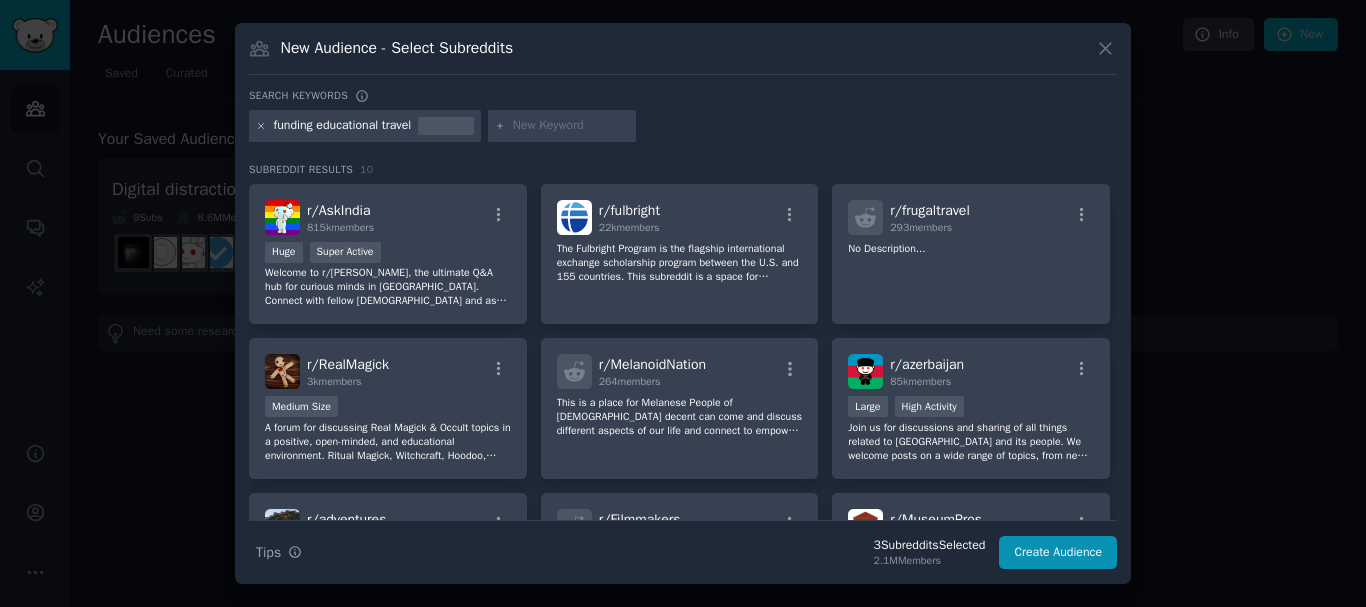 click 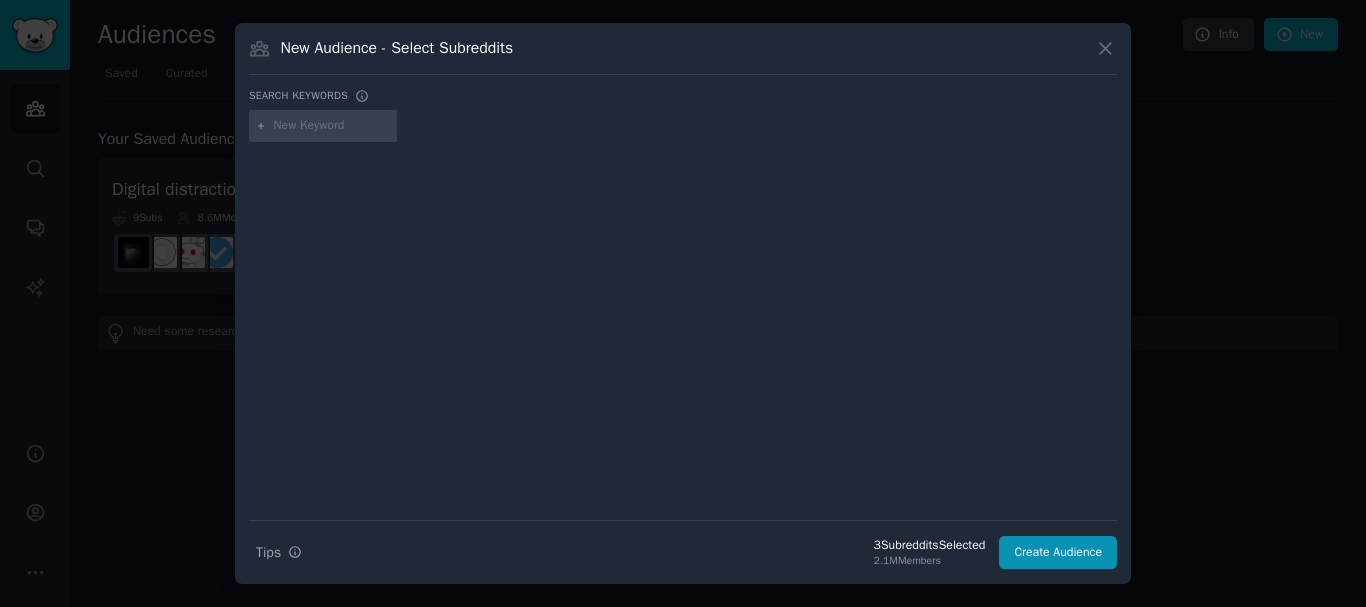 click at bounding box center [683, 317] 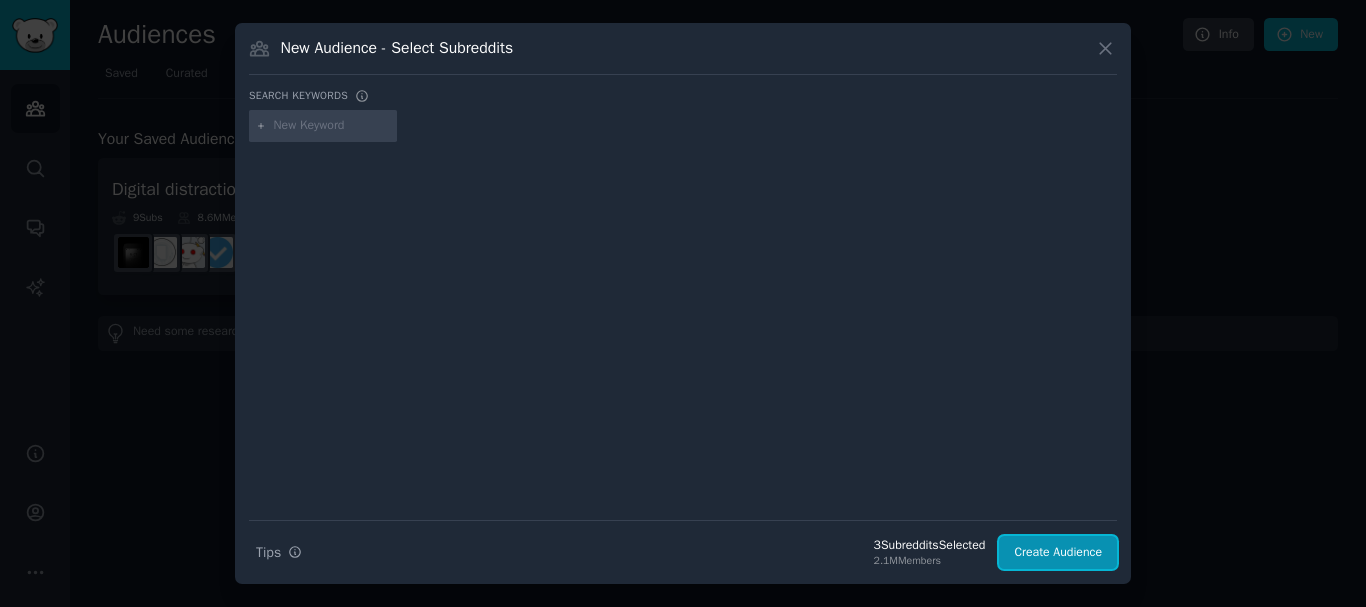 click on "Create Audience" at bounding box center [1058, 553] 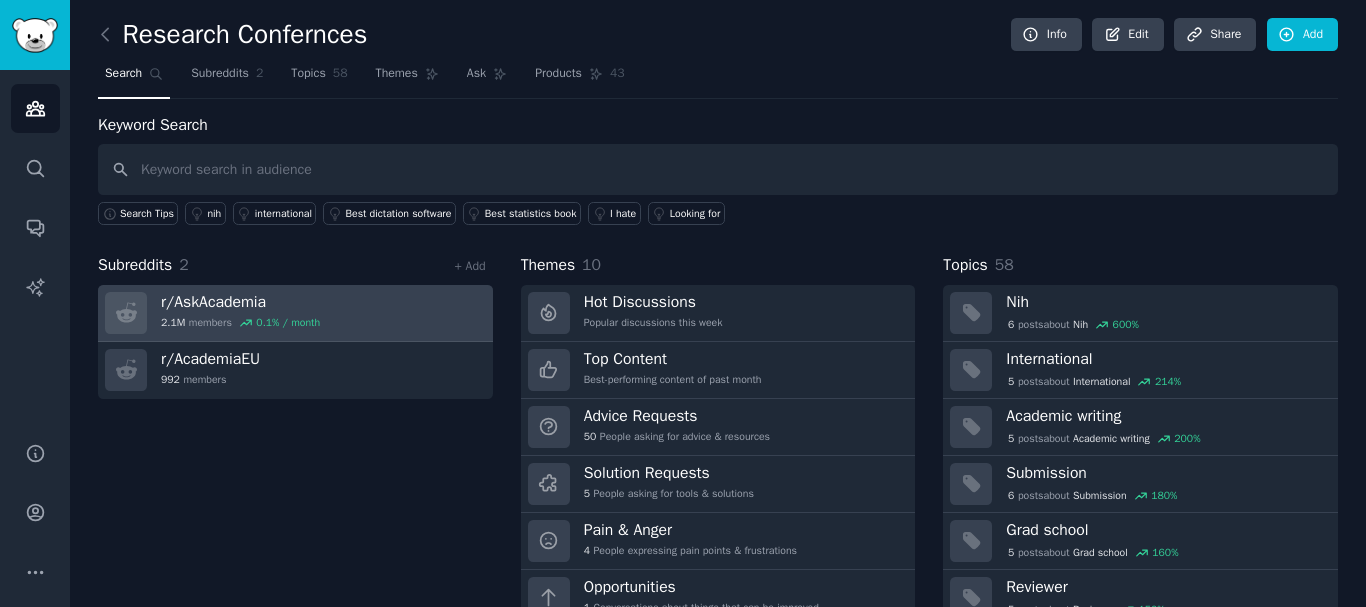 click on "r/ AskAcademia" at bounding box center (240, 302) 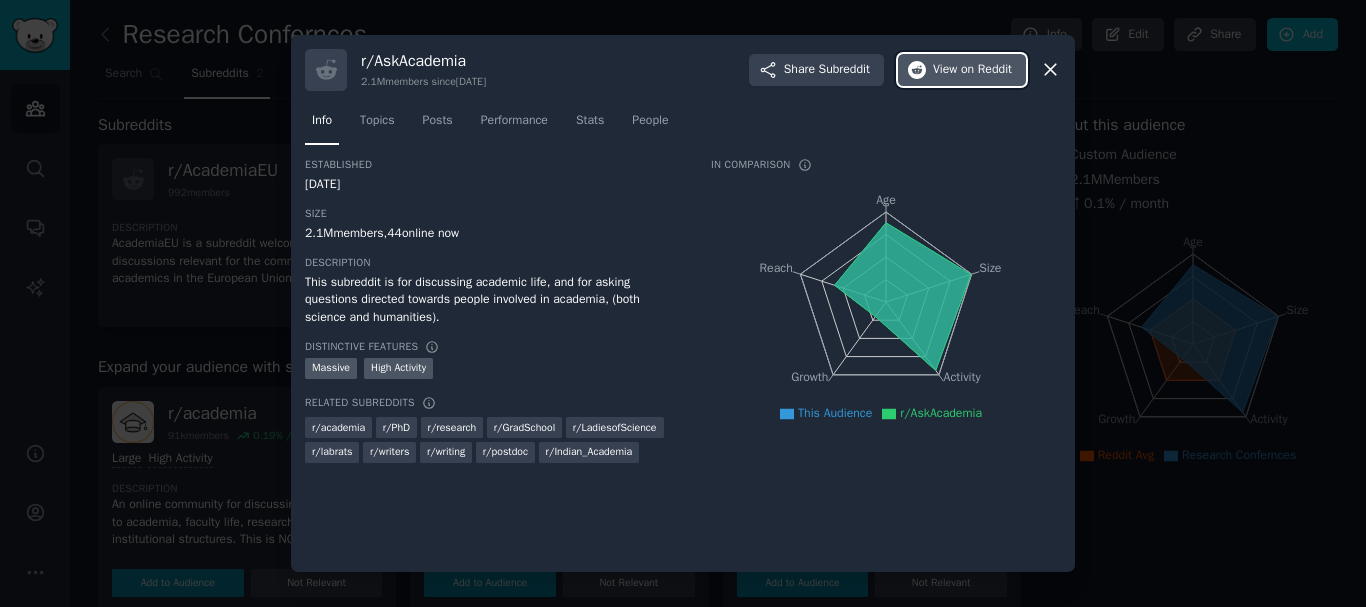 click on "View  on Reddit" at bounding box center (972, 70) 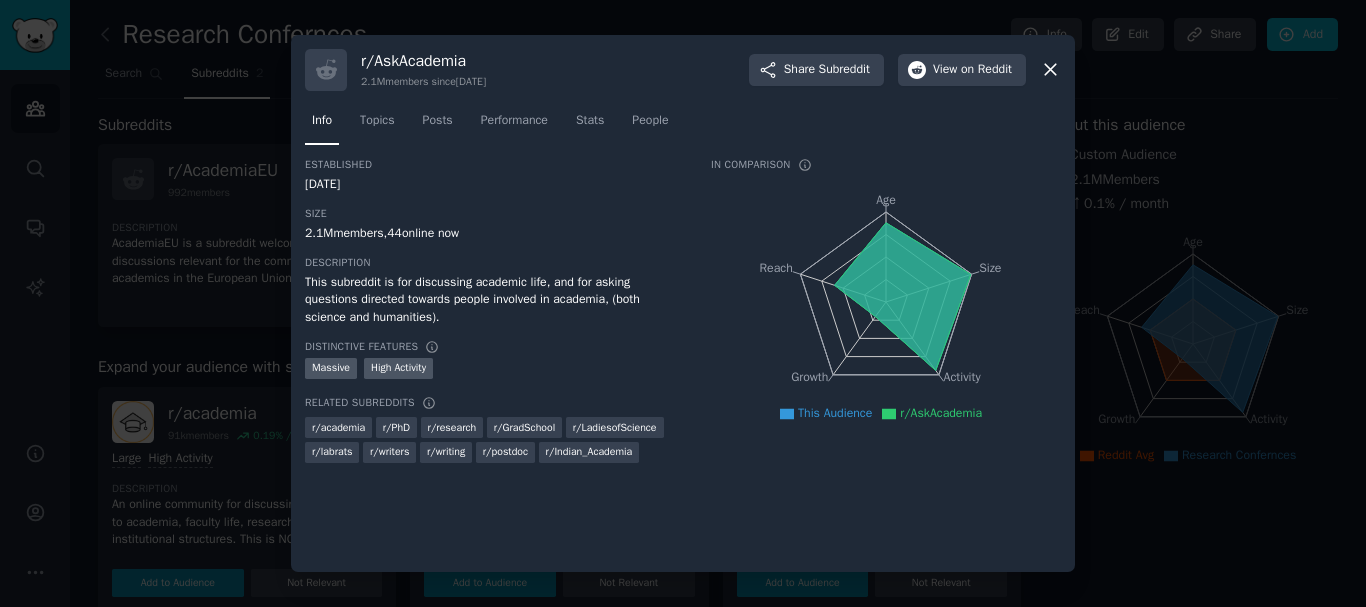 click 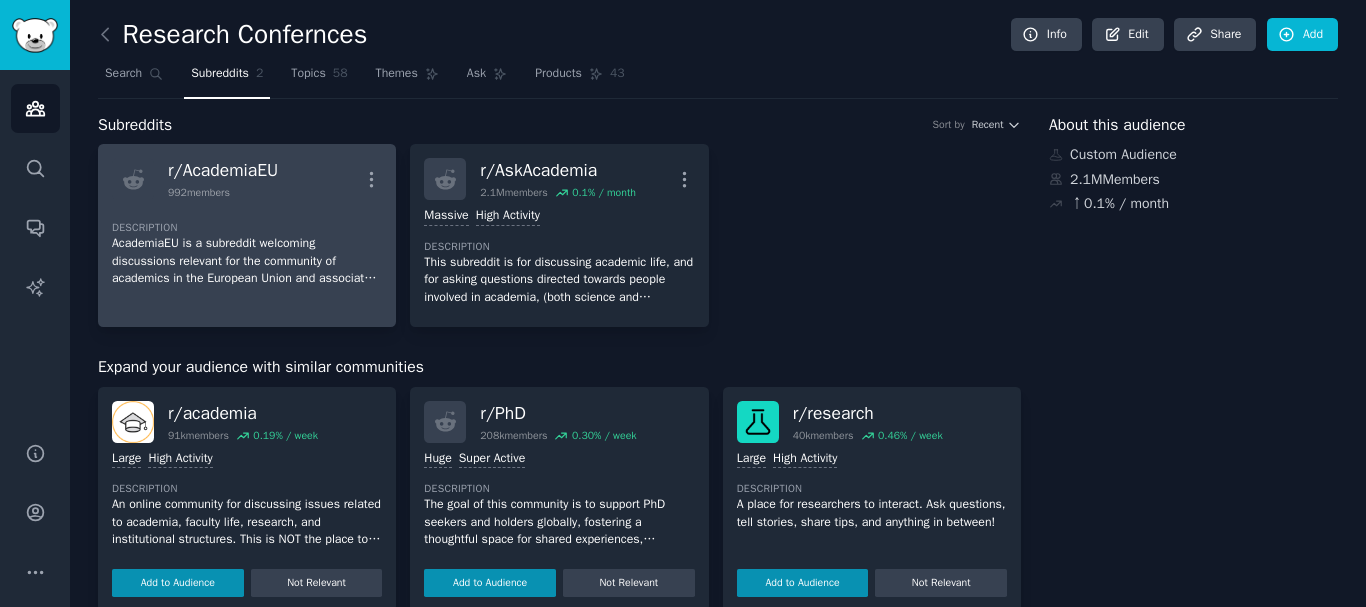 click on "r/ AcademiaEU" at bounding box center [223, 170] 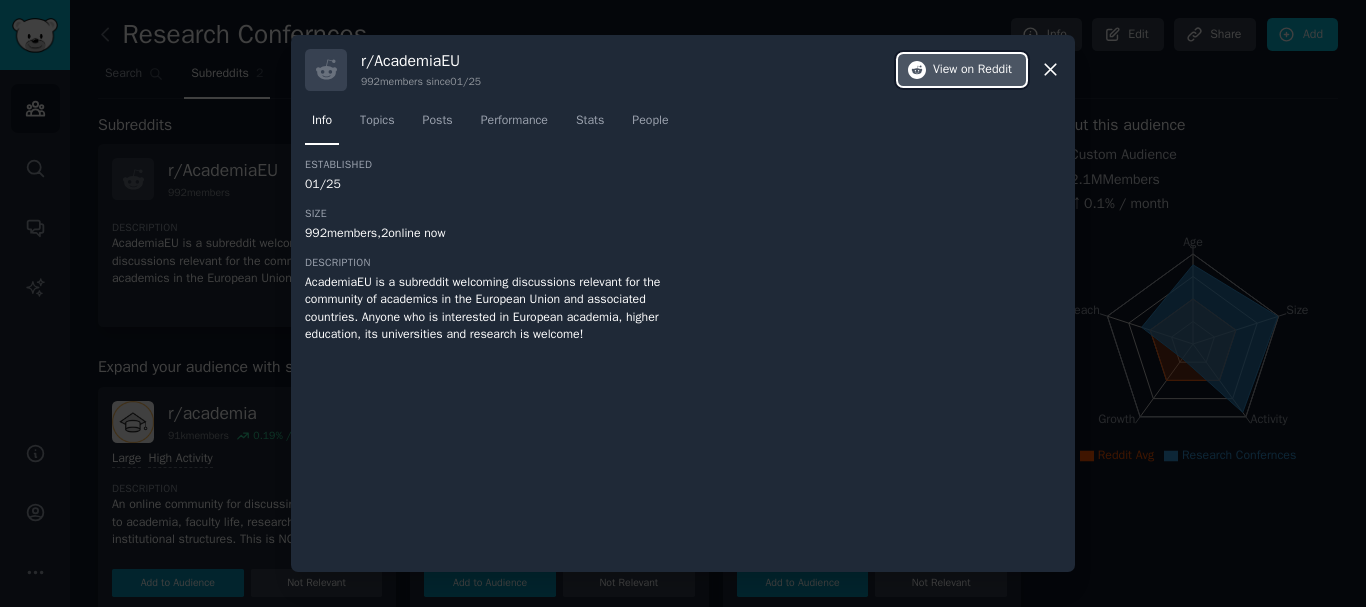 click on "on Reddit" at bounding box center [986, 70] 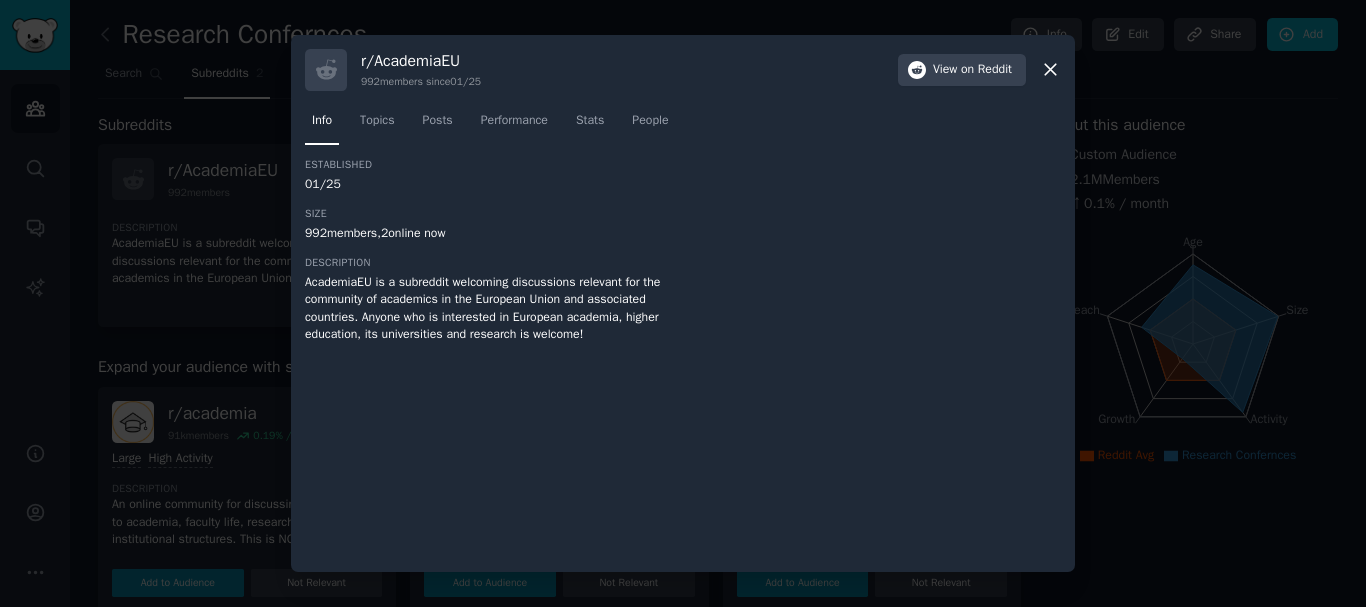 click on "r/ AcademiaEU 992  members since  01/25 View  on Reddit Info Topics Posts Performance Stats People Established 01/25 Size 992  members,  2  online now Description AcademiaEU is a subreddit welcoming discussions relevant for the community of academics in the European Union and associated countries. Anyone who is interested in European academia, higher education, its universities and research is welcome!" at bounding box center (683, 304) 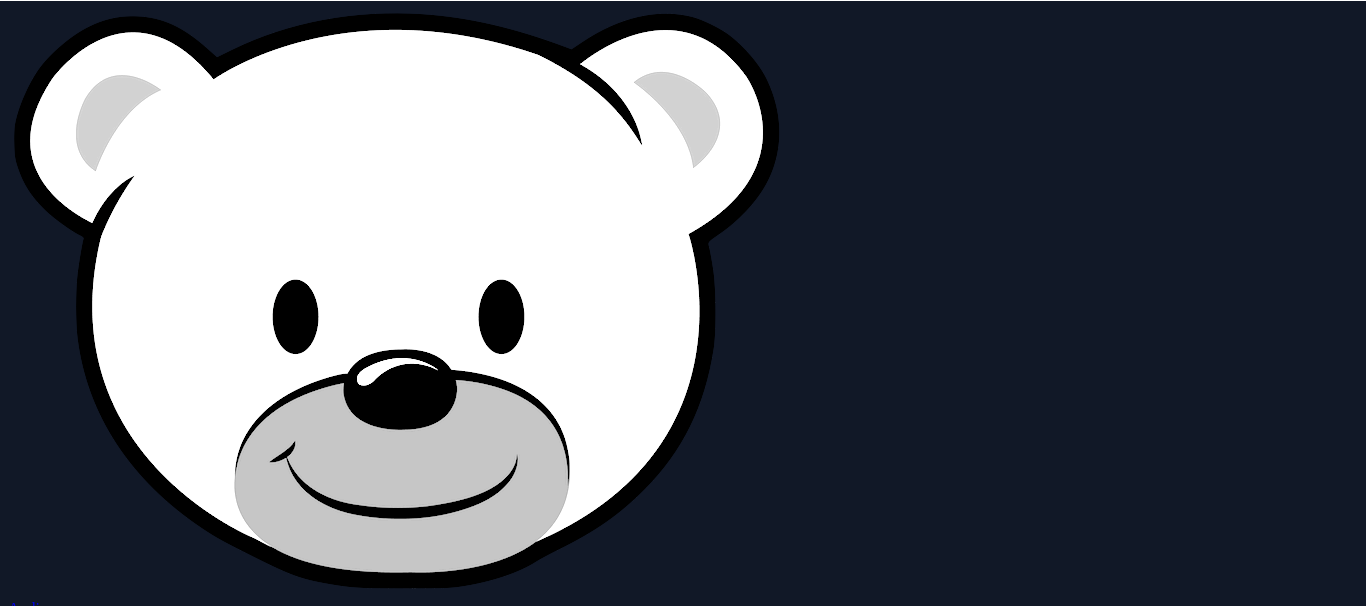 scroll, scrollTop: 0, scrollLeft: 0, axis: both 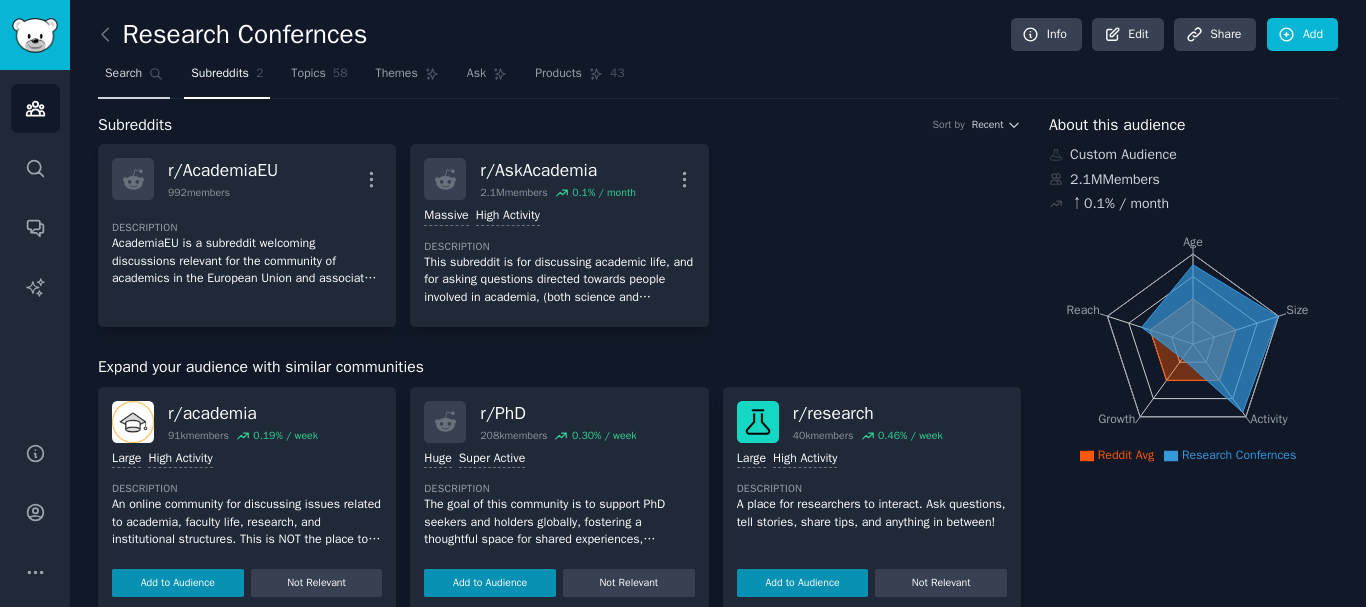 click on "Search" at bounding box center [134, 78] 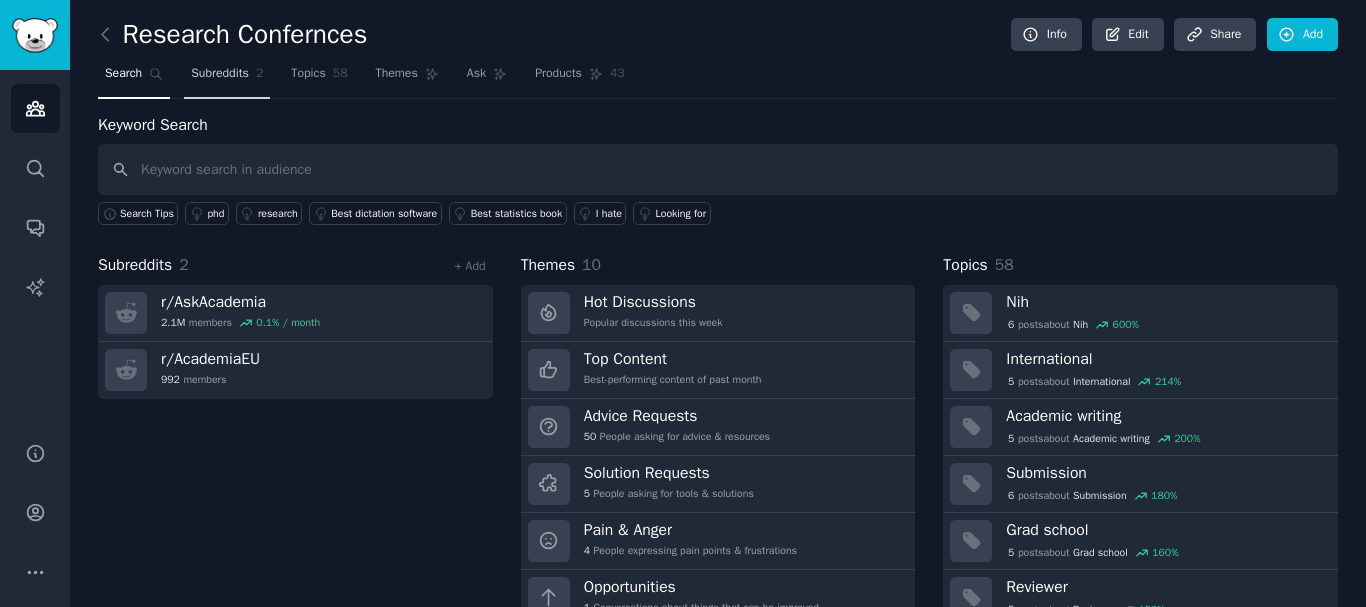 click on "Subreddits" at bounding box center (220, 74) 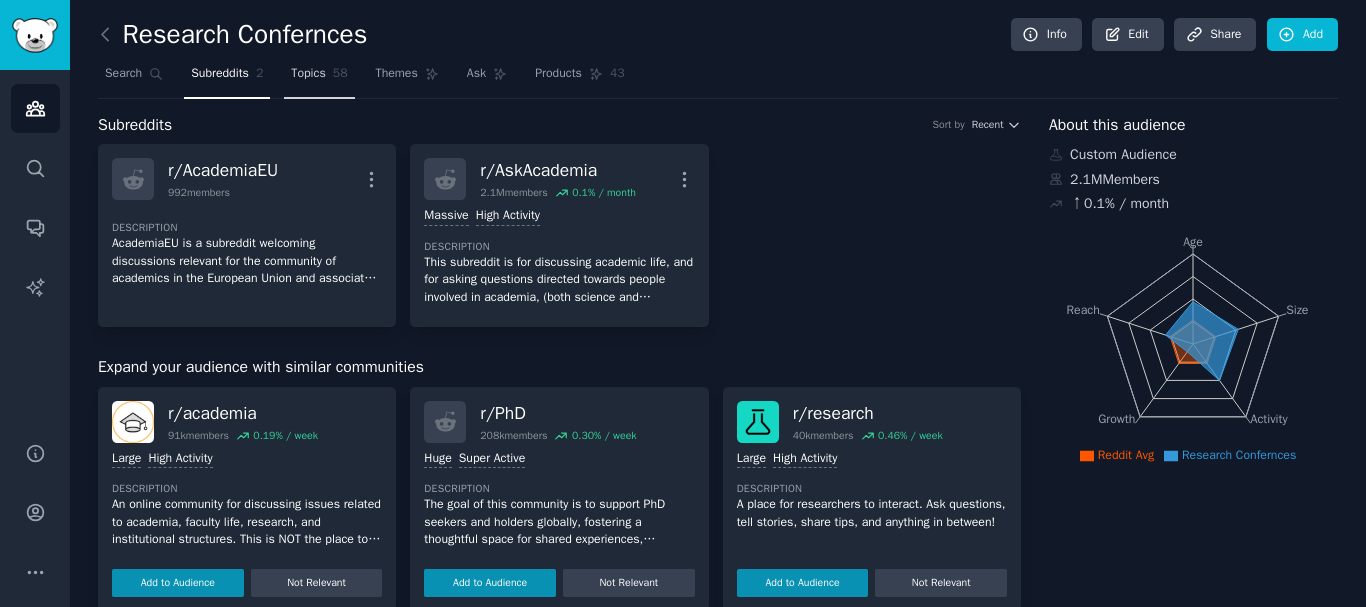 click on "Topics 58" at bounding box center [319, 78] 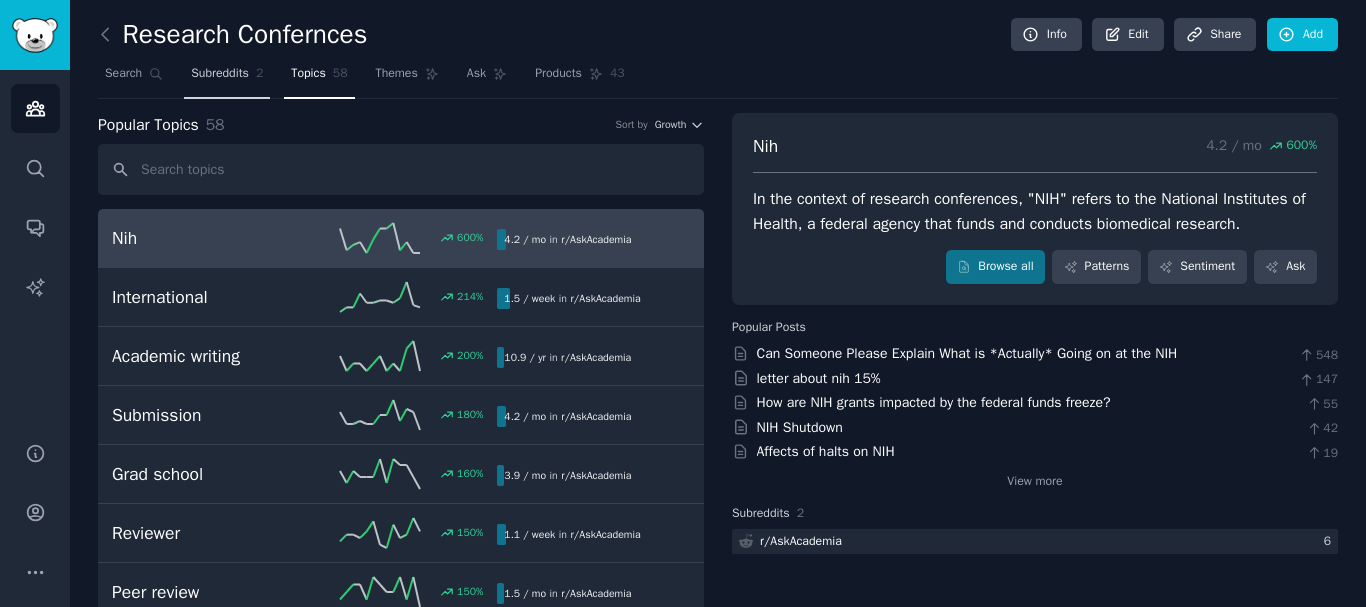 click on "Subreddits" at bounding box center (220, 74) 